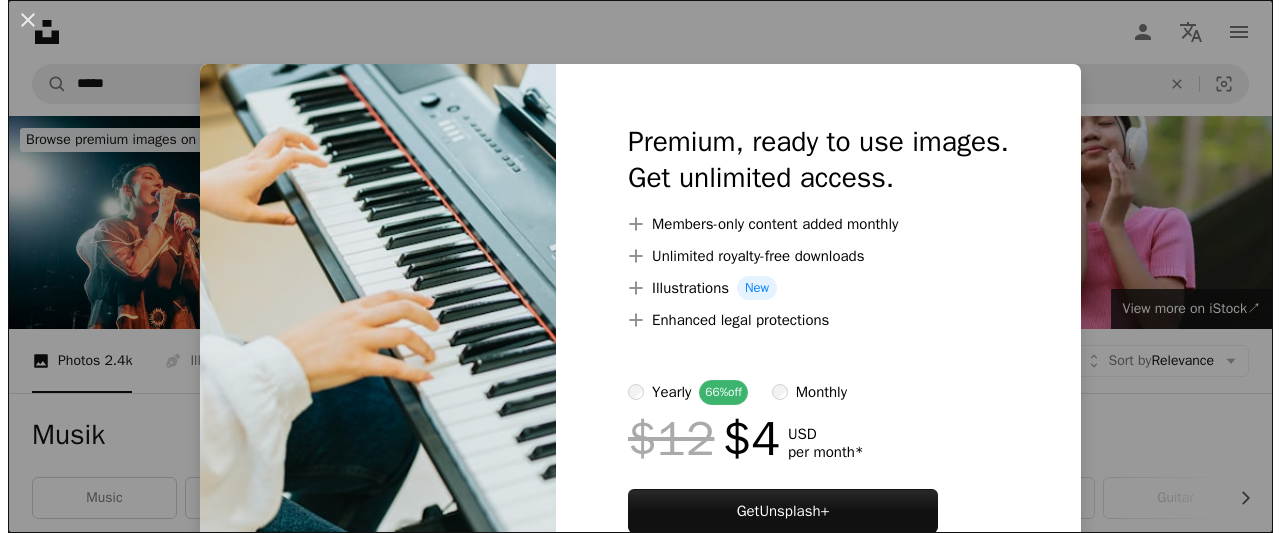 scroll, scrollTop: 2492, scrollLeft: 0, axis: vertical 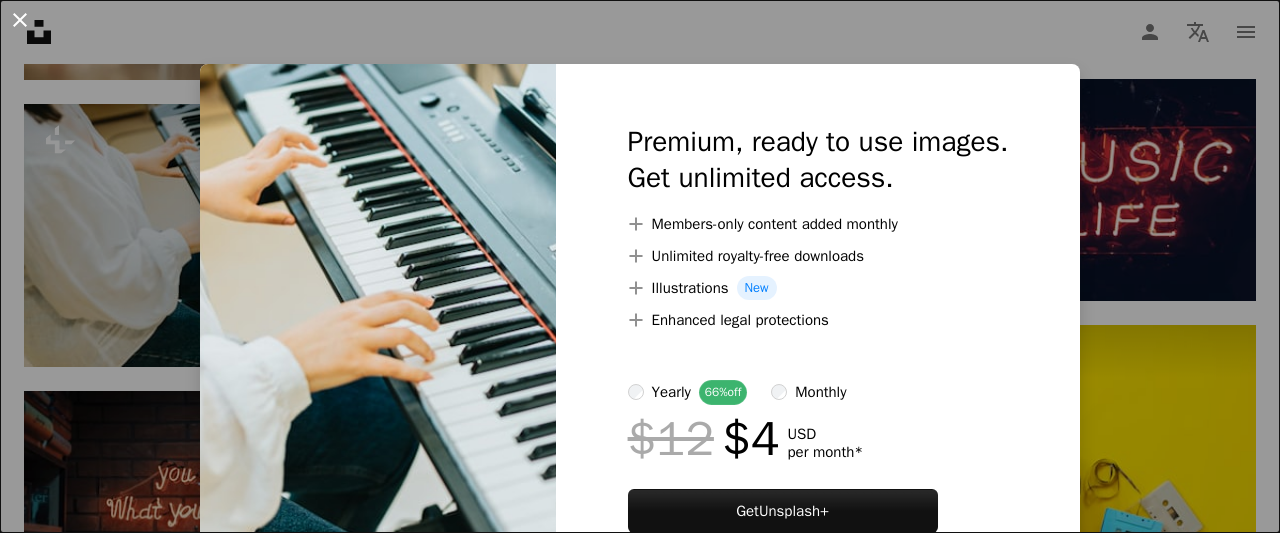 click on "An X shape" at bounding box center (20, 20) 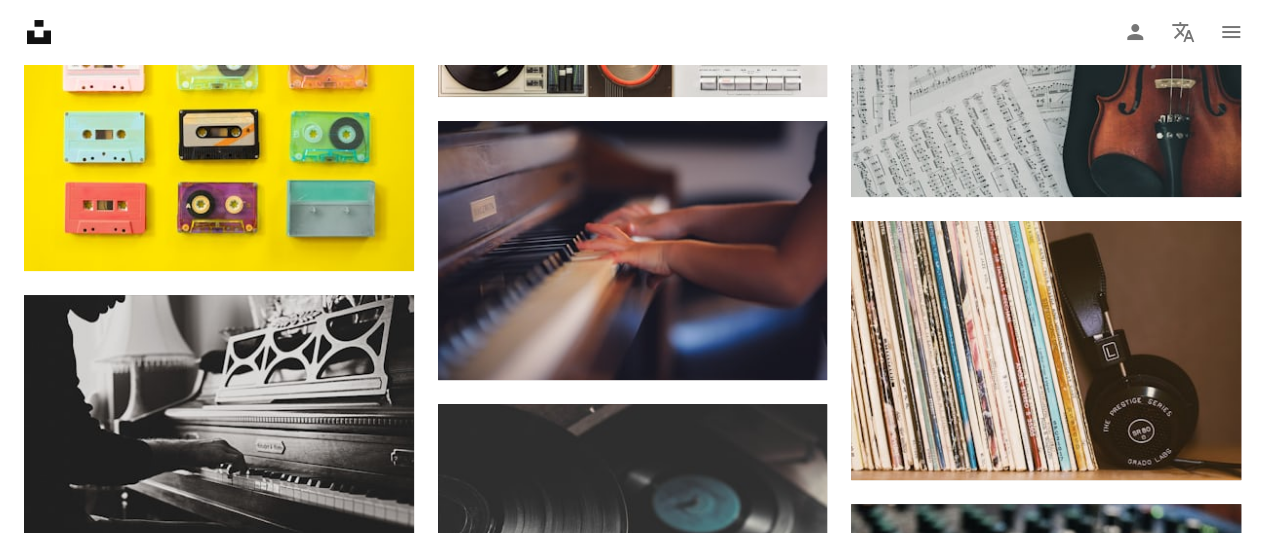 scroll, scrollTop: 3992, scrollLeft: 0, axis: vertical 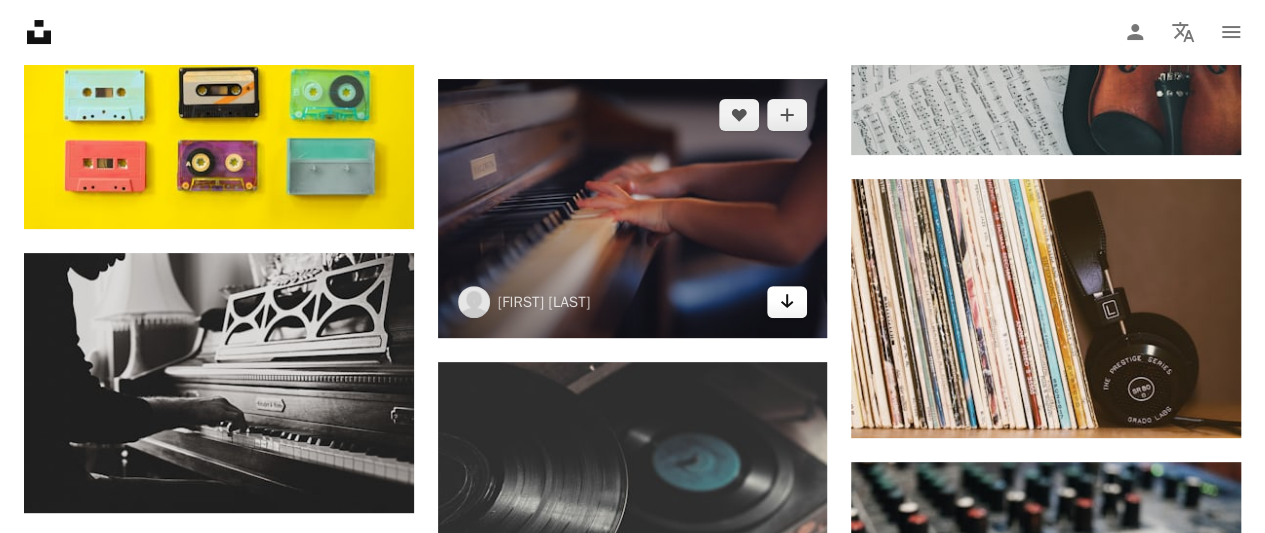 click 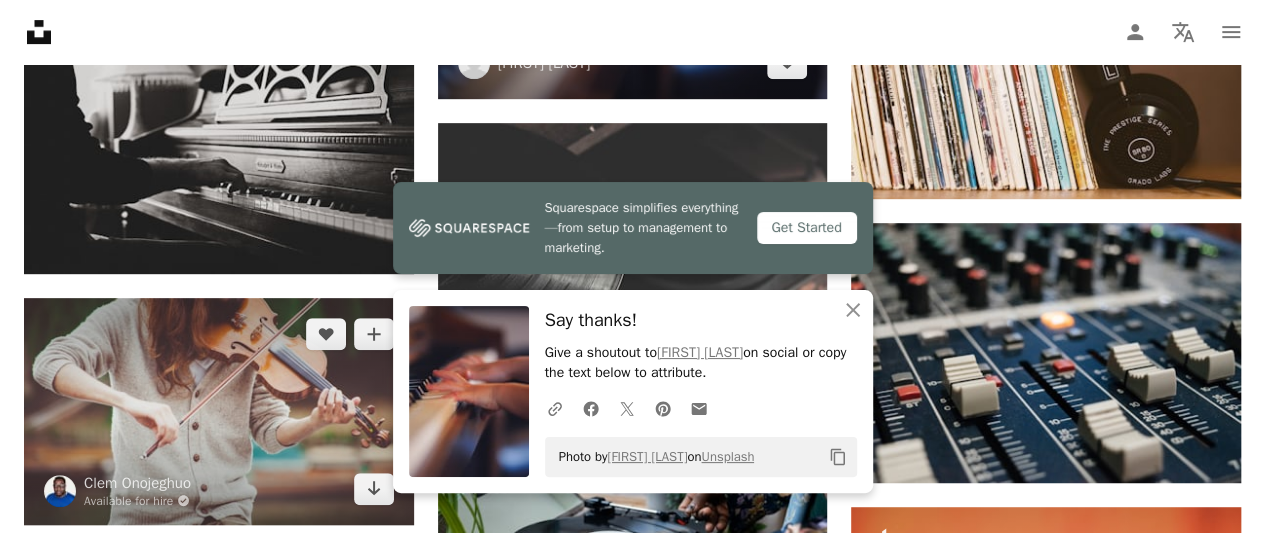 scroll, scrollTop: 4292, scrollLeft: 0, axis: vertical 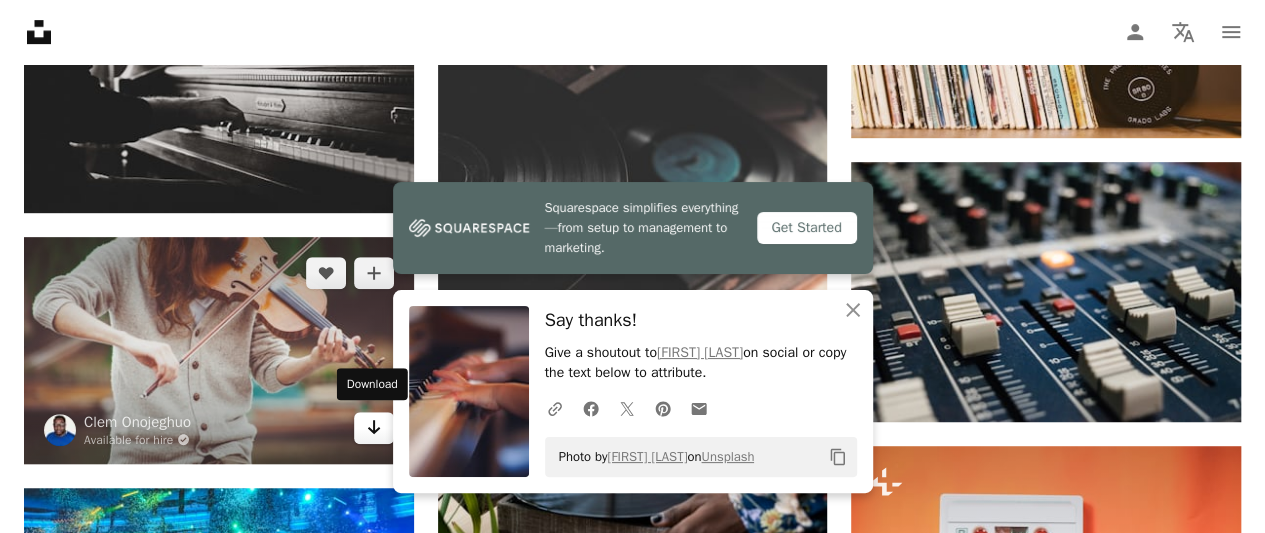 click 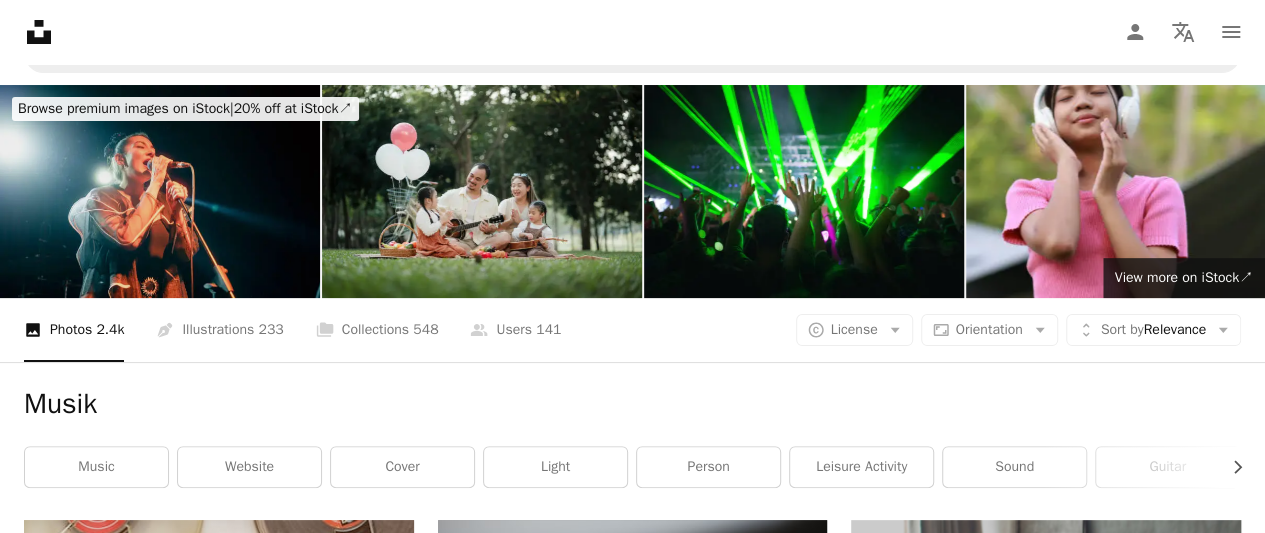 scroll, scrollTop: 0, scrollLeft: 0, axis: both 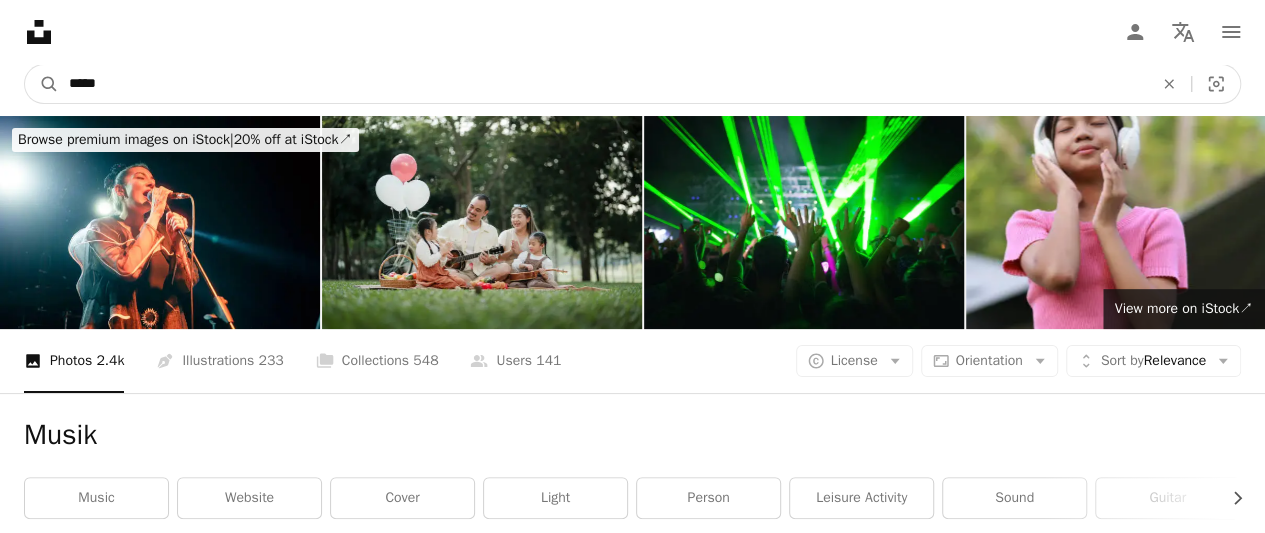 click on "*****" at bounding box center (603, 84) 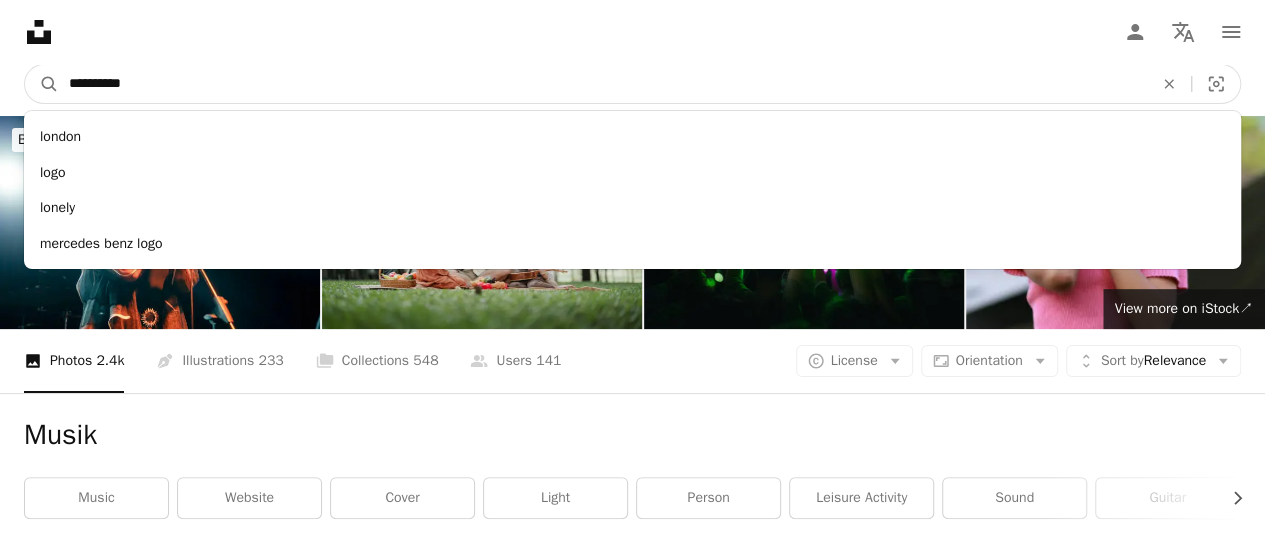 type on "**********" 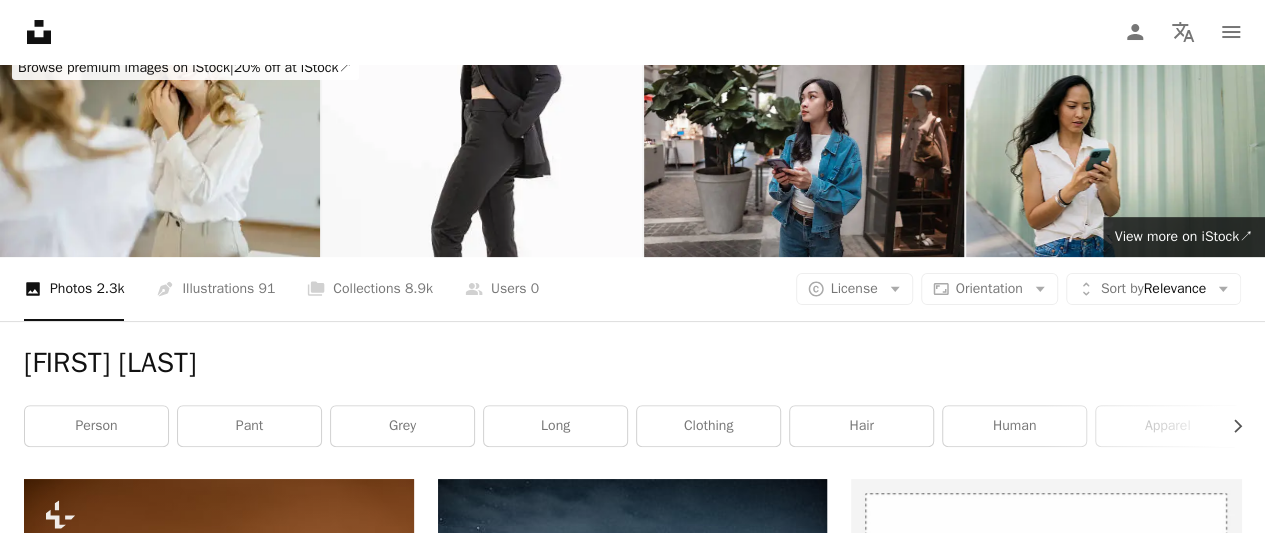 scroll, scrollTop: 0, scrollLeft: 0, axis: both 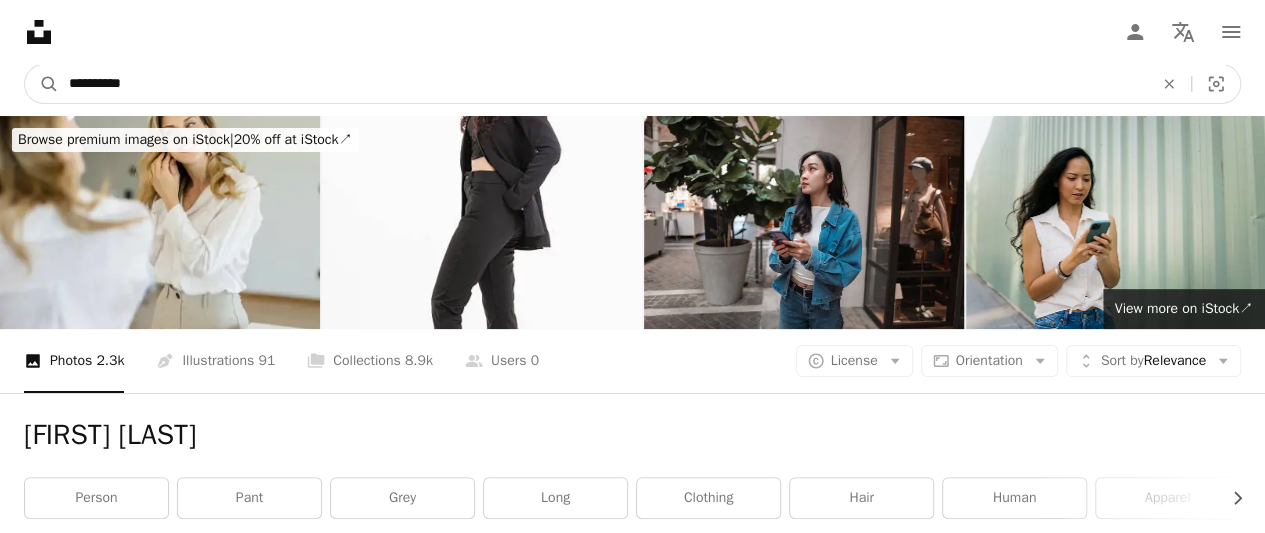 click on "**********" at bounding box center [603, 84] 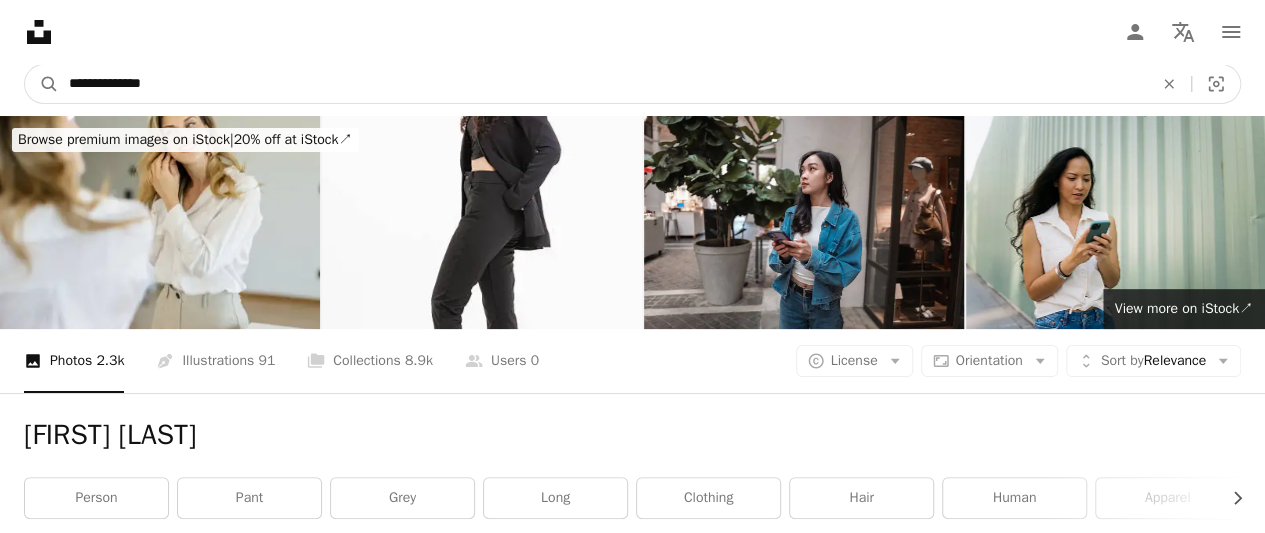 type on "**********" 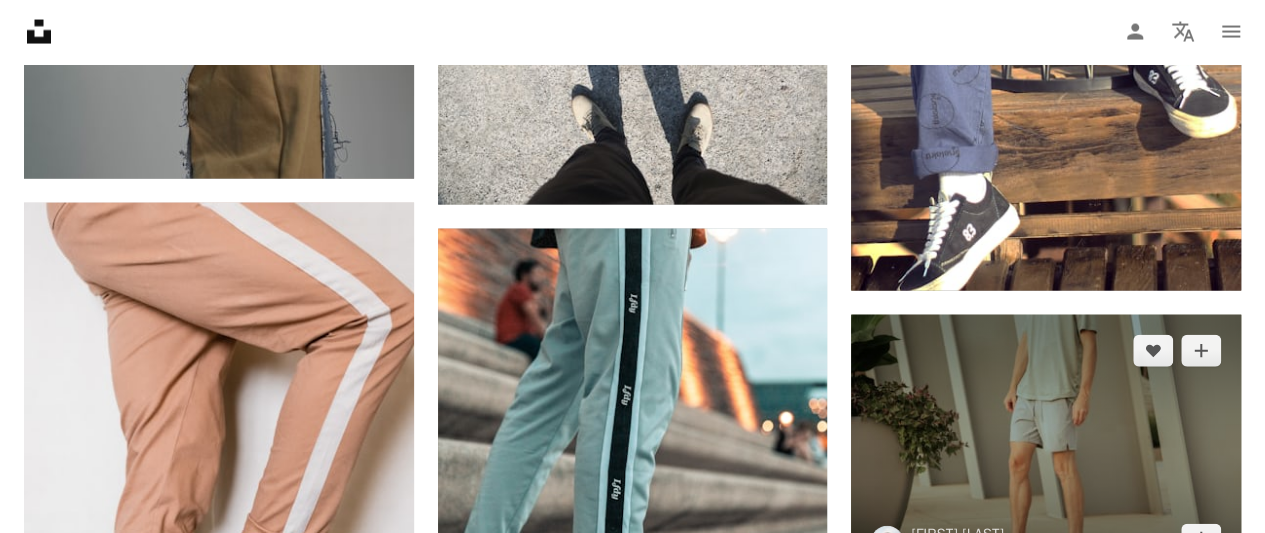 scroll, scrollTop: 1900, scrollLeft: 0, axis: vertical 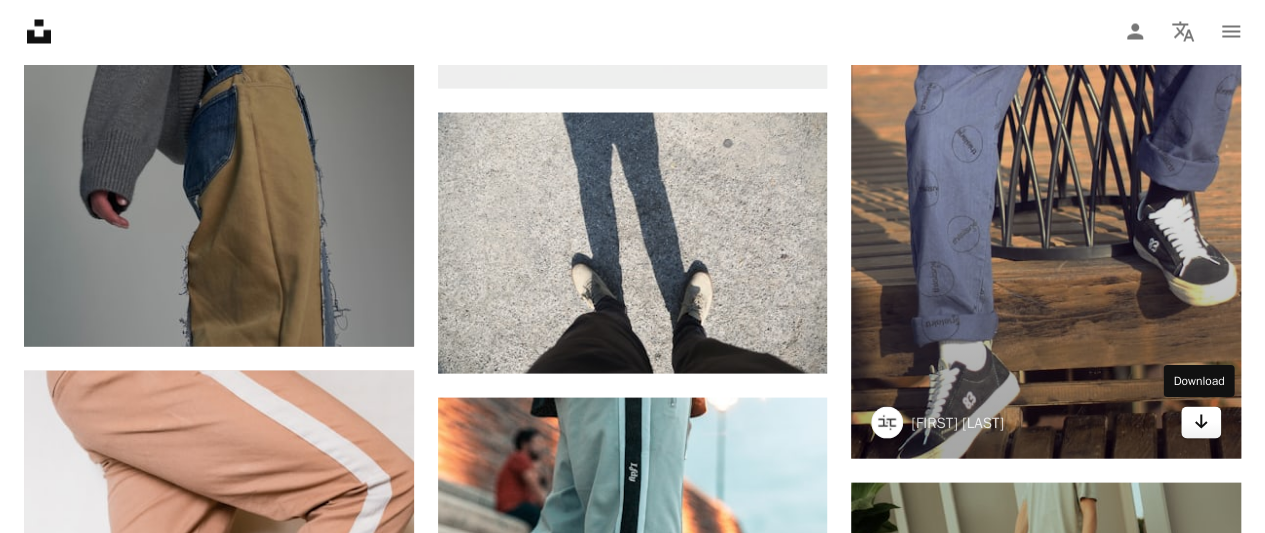 click on "Arrow pointing down" 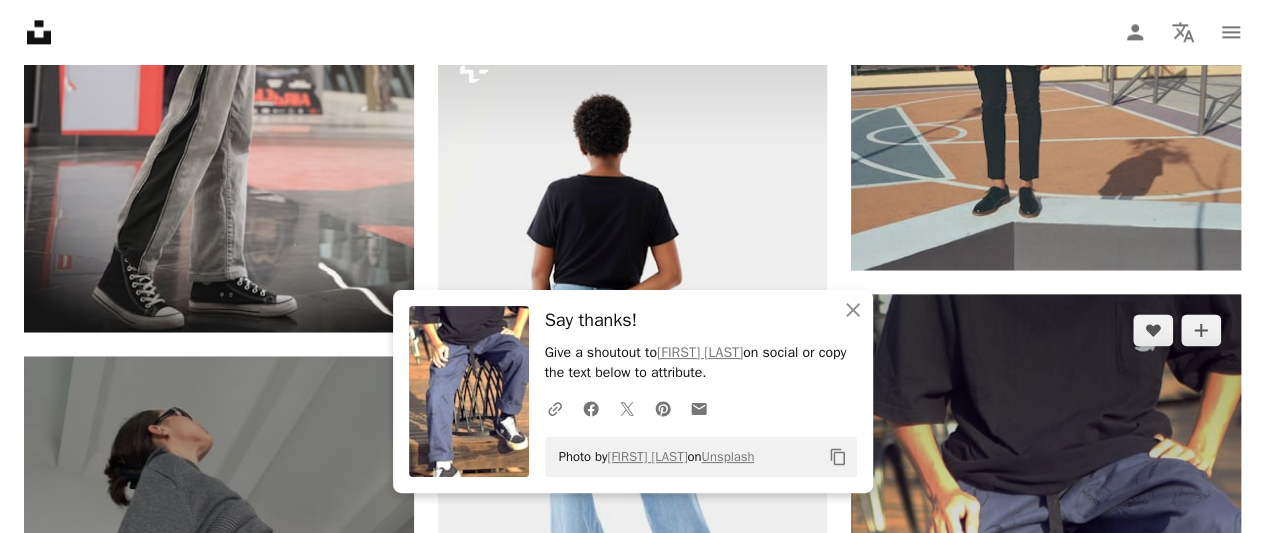 scroll, scrollTop: 1300, scrollLeft: 0, axis: vertical 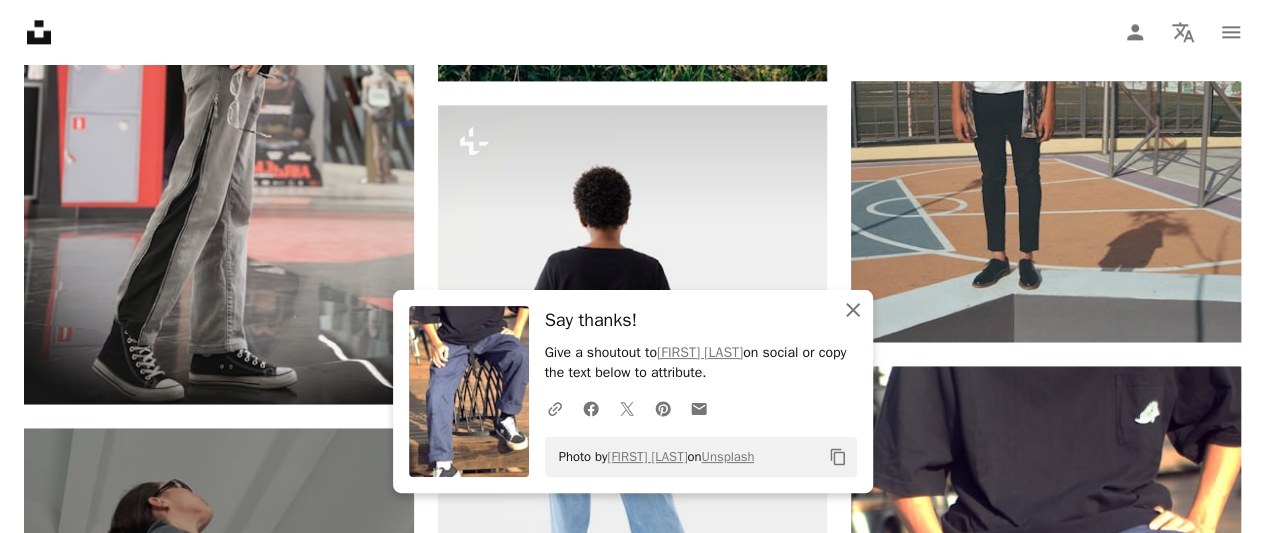 click on "An X shape Close" at bounding box center [853, 310] 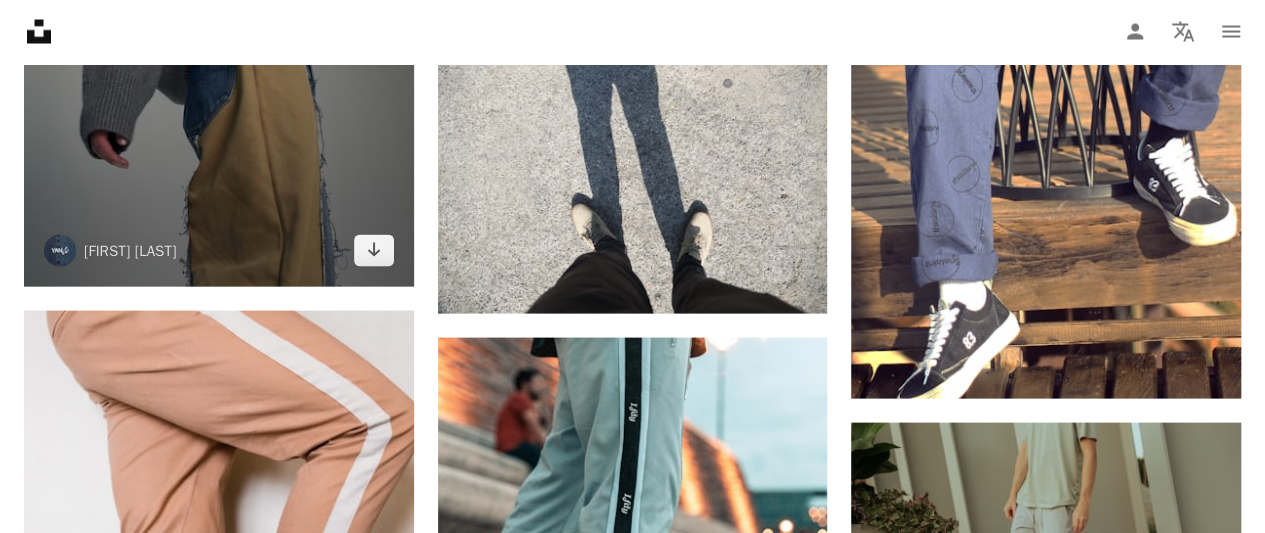 scroll, scrollTop: 2100, scrollLeft: 0, axis: vertical 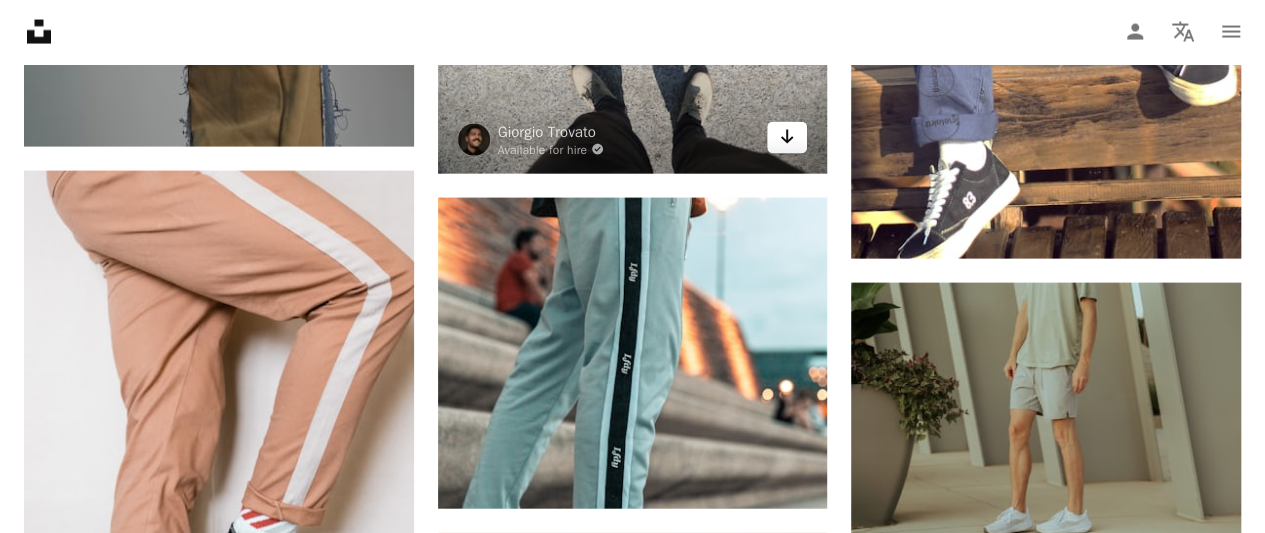 click on "Arrow pointing down" at bounding box center [787, 138] 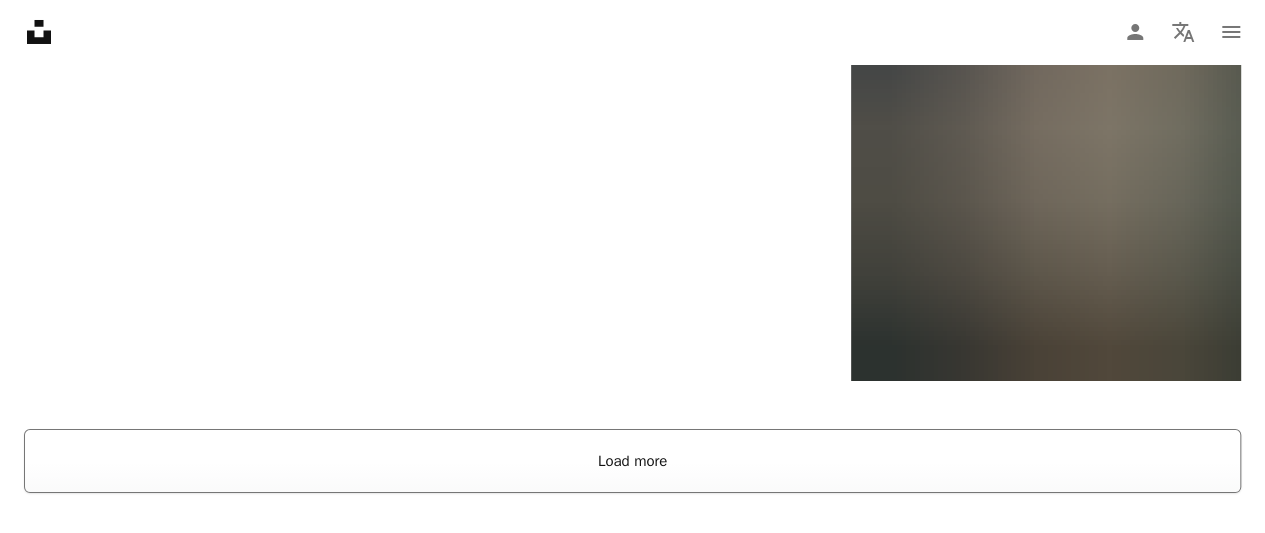 scroll, scrollTop: 3800, scrollLeft: 0, axis: vertical 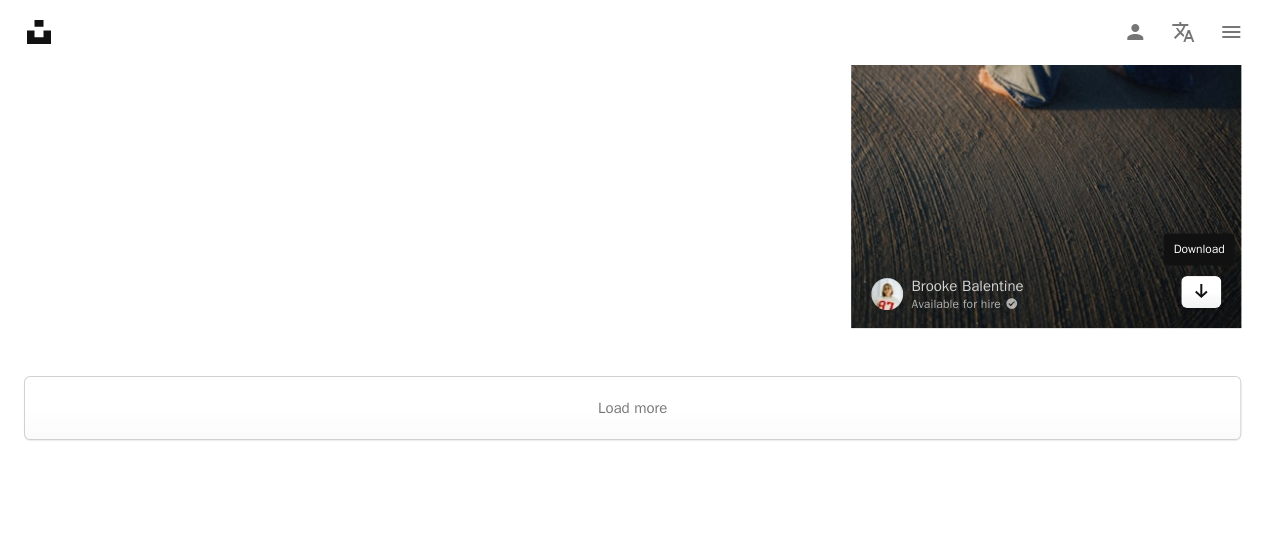 click 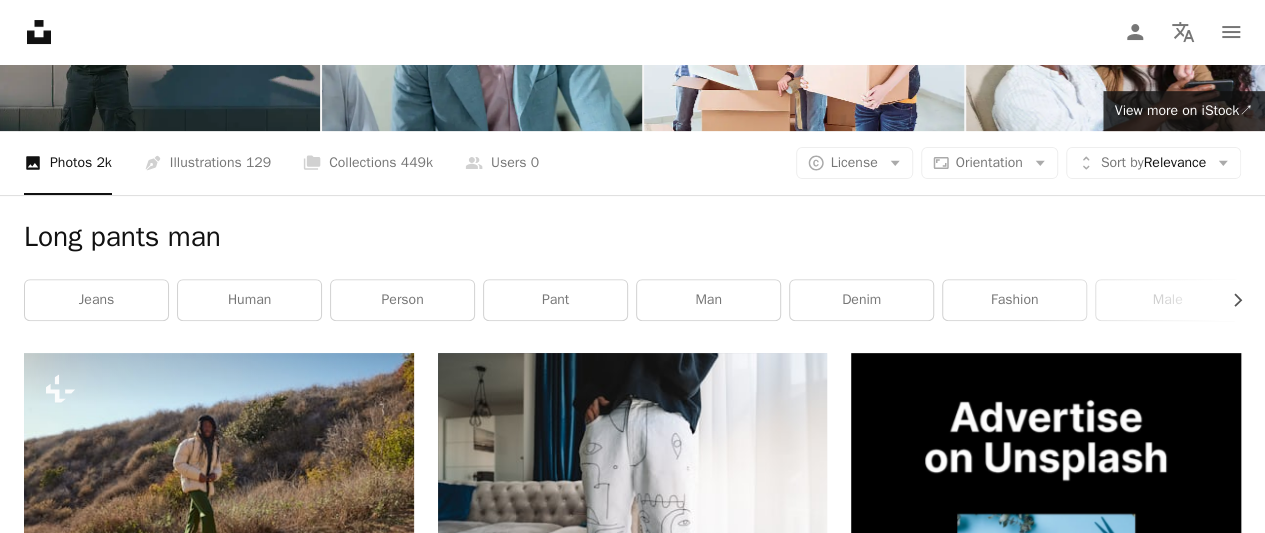 scroll, scrollTop: 0, scrollLeft: 0, axis: both 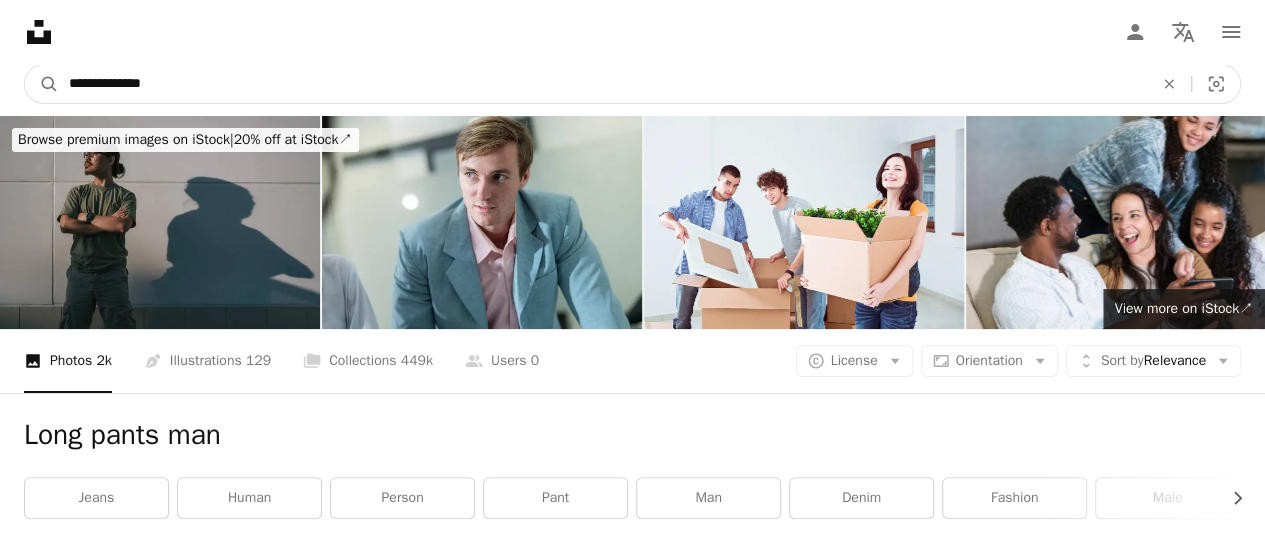 click on "**********" at bounding box center [603, 84] 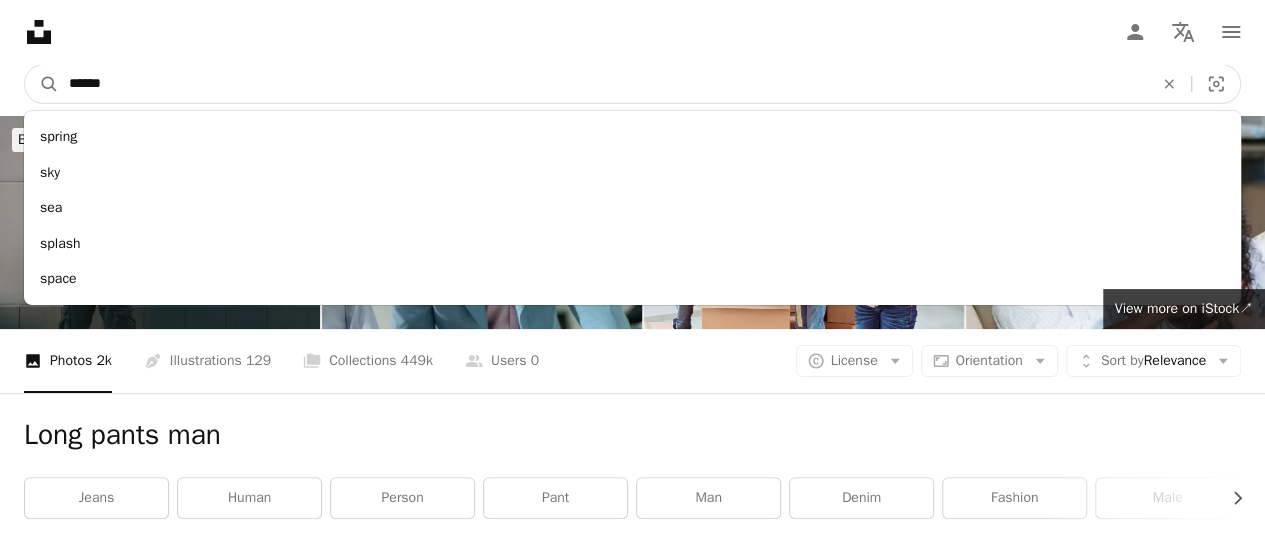 type on "*******" 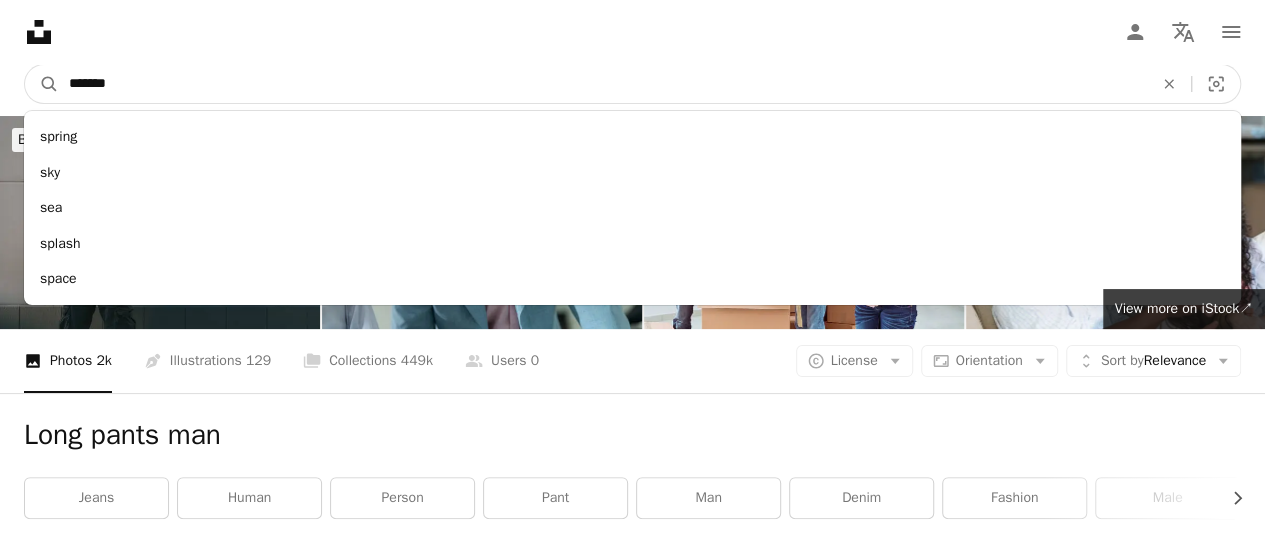 click on "A magnifying glass" at bounding box center [42, 84] 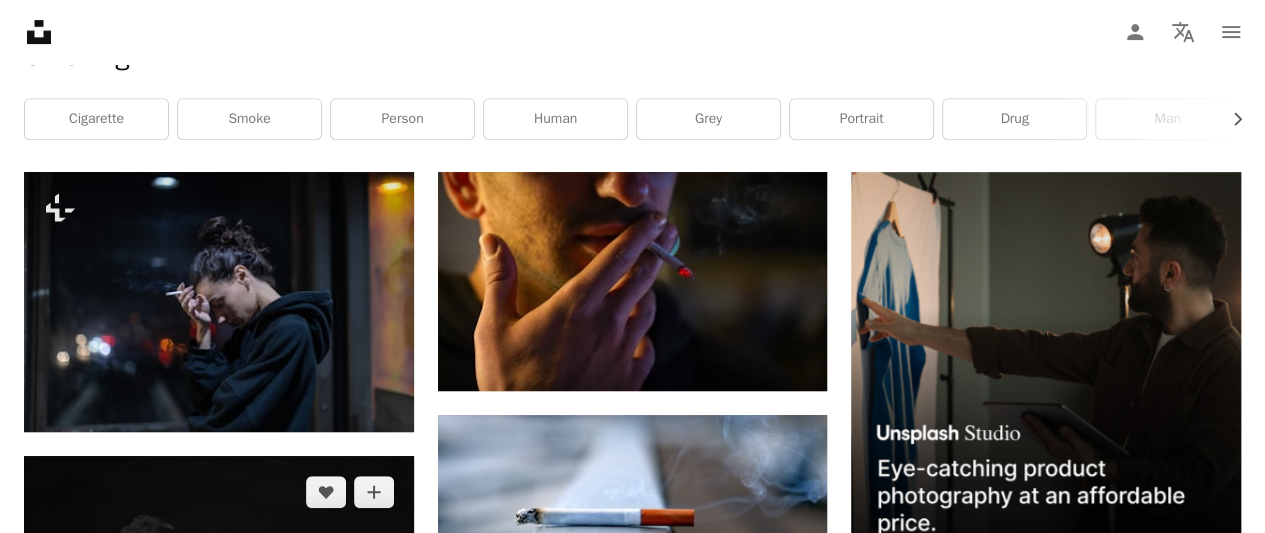 scroll, scrollTop: 500, scrollLeft: 0, axis: vertical 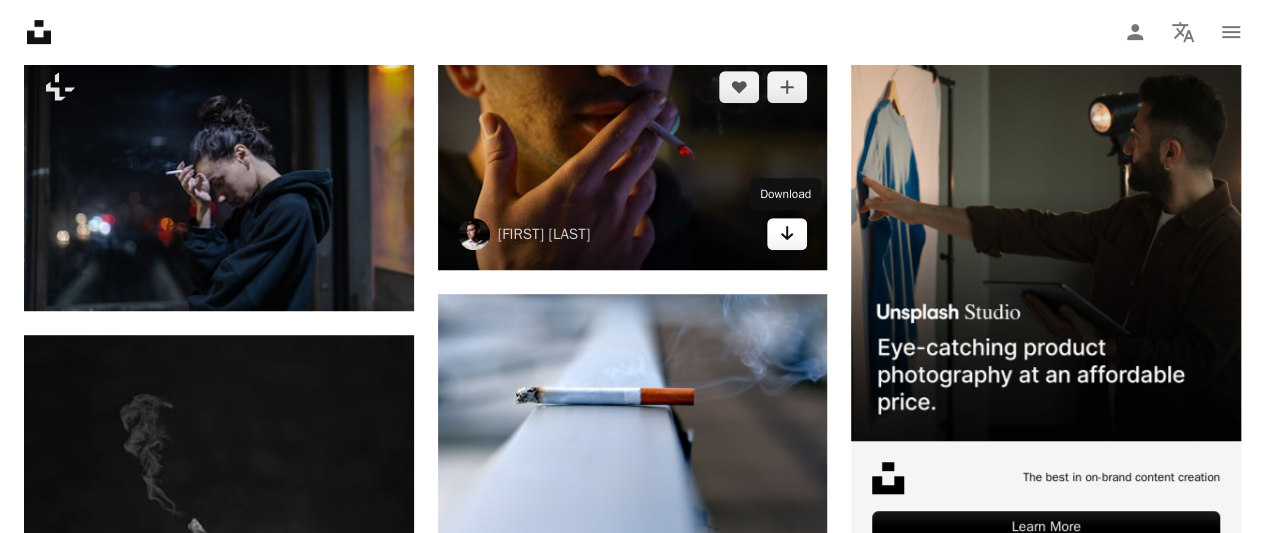 click on "Arrow pointing down" at bounding box center [787, 234] 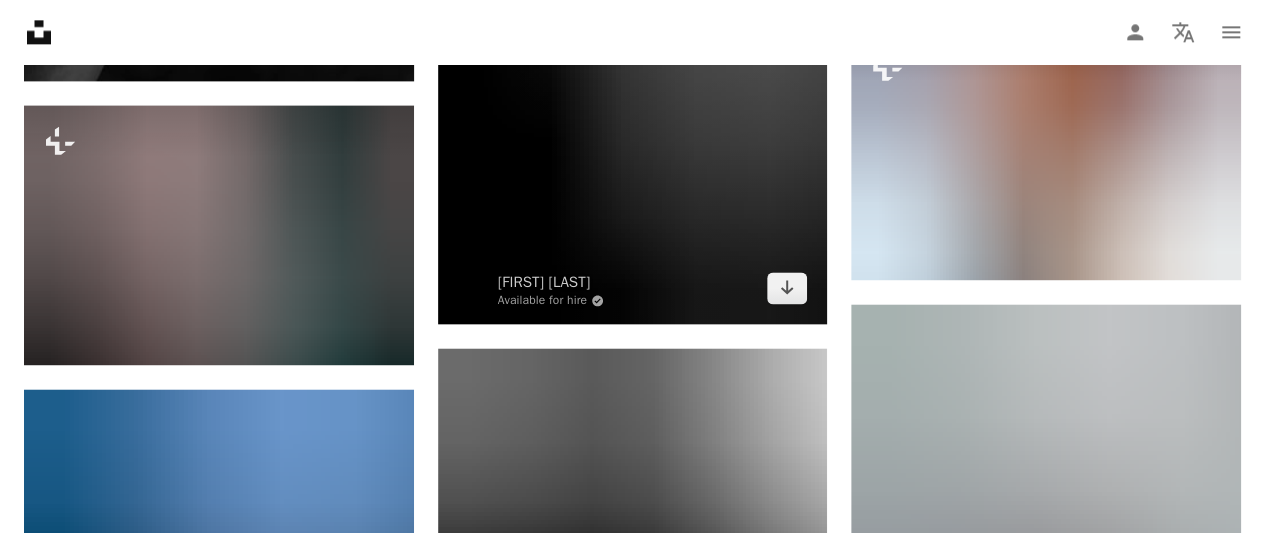 scroll, scrollTop: 1300, scrollLeft: 0, axis: vertical 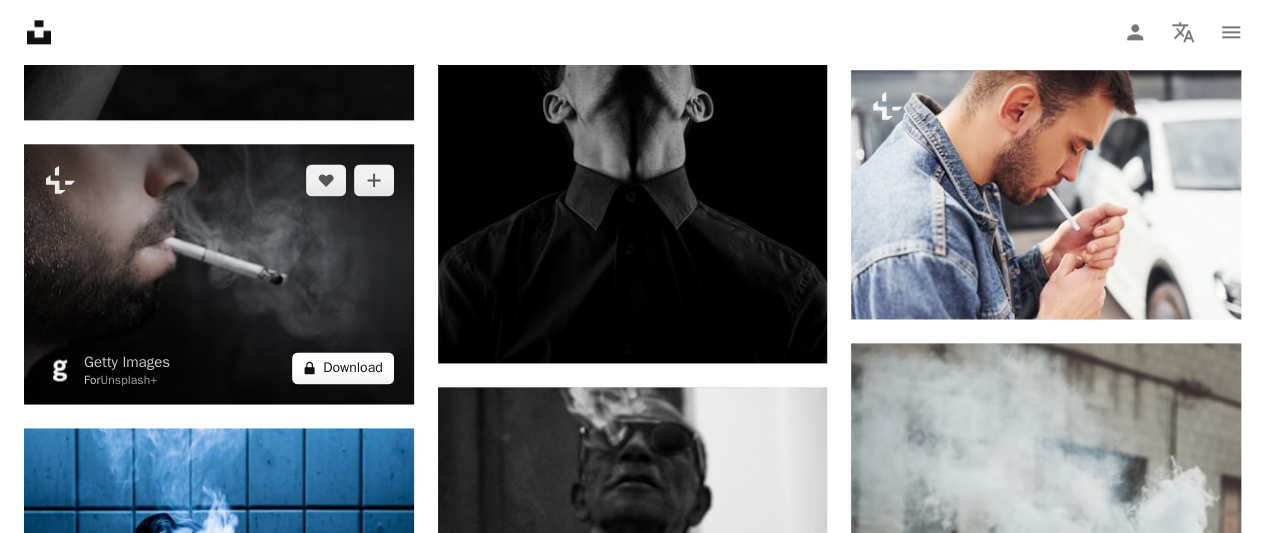 click on "A lock Download" at bounding box center [343, 368] 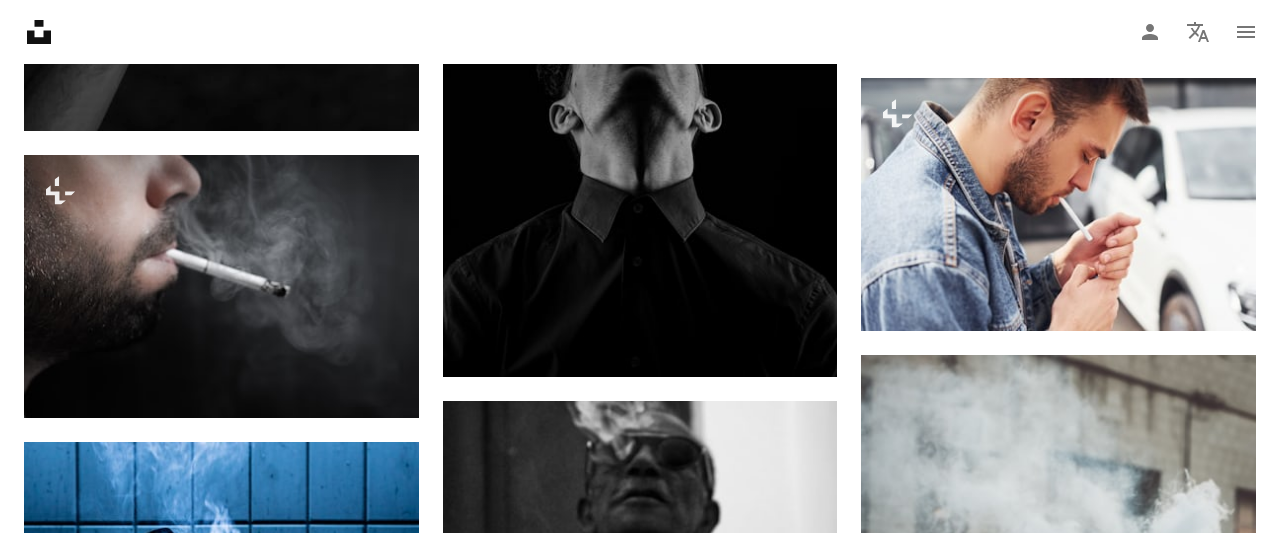 click on "An X shape" at bounding box center (20, 20) 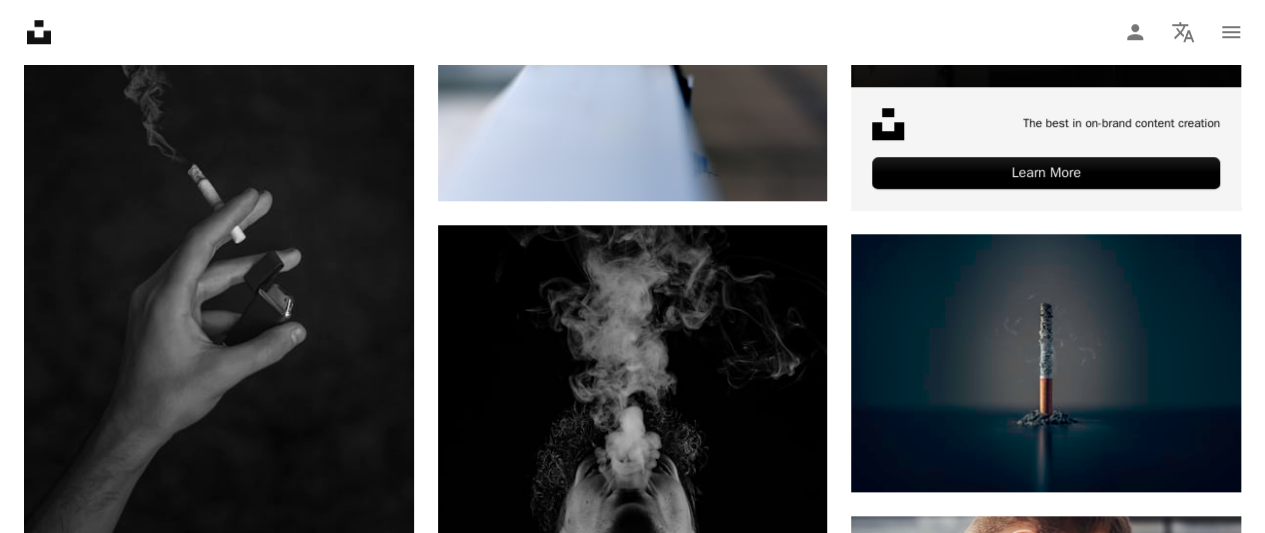 scroll, scrollTop: 1000, scrollLeft: 0, axis: vertical 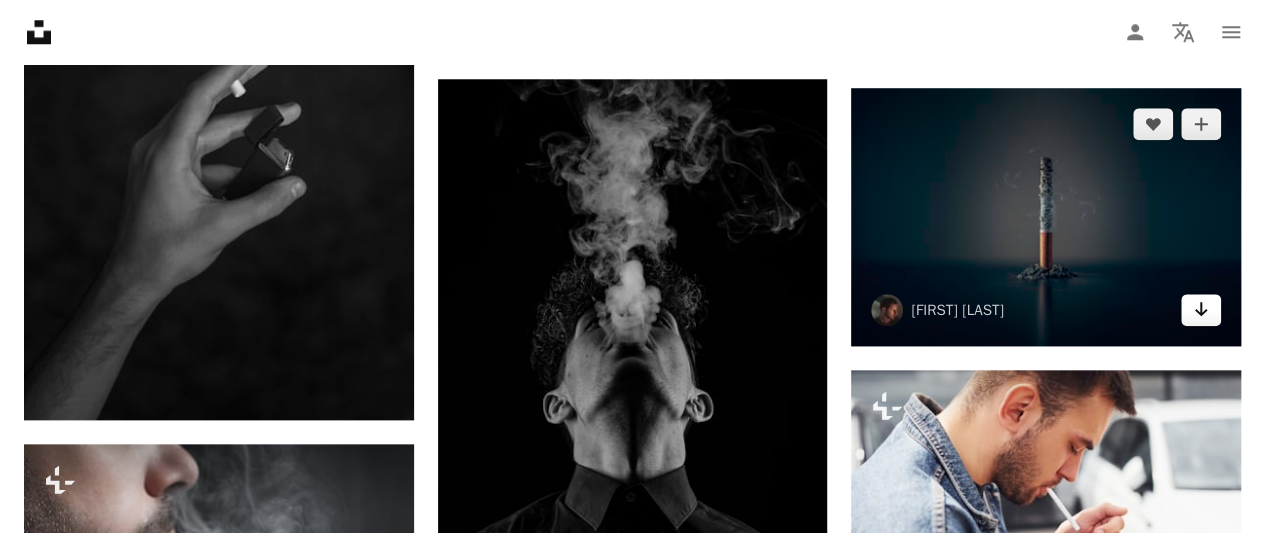 click on "Arrow pointing down" 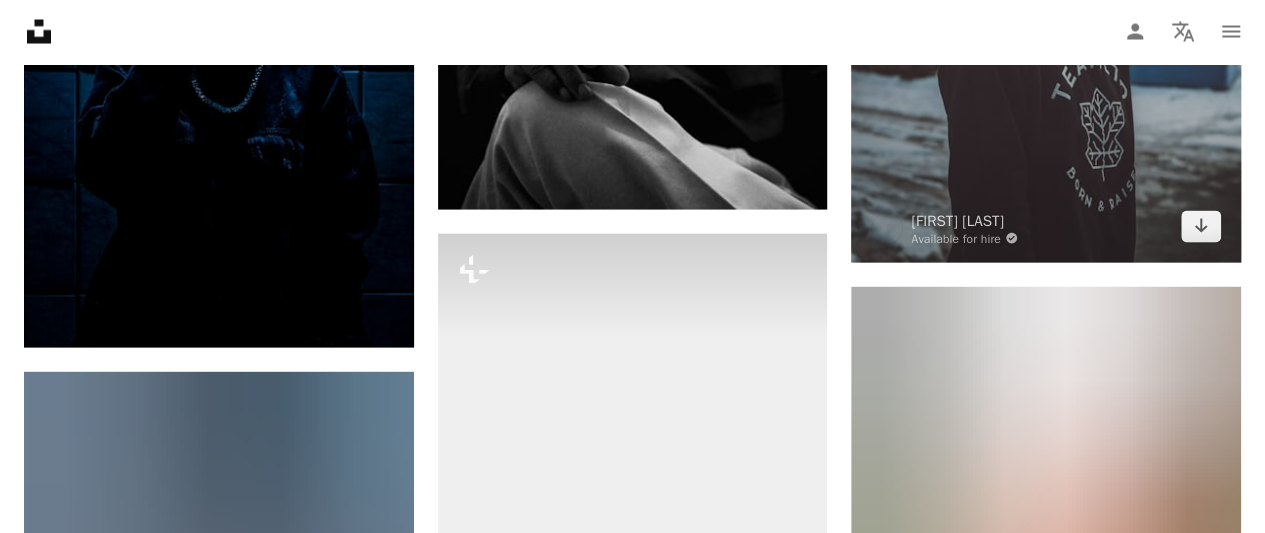 scroll, scrollTop: 2000, scrollLeft: 0, axis: vertical 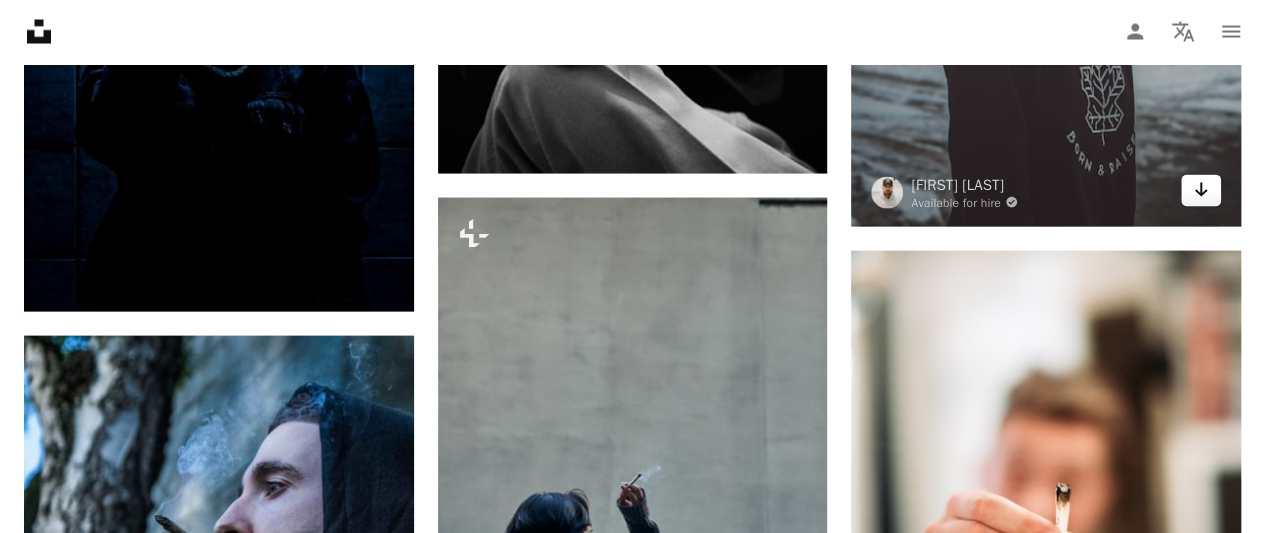 click on "Arrow pointing down" 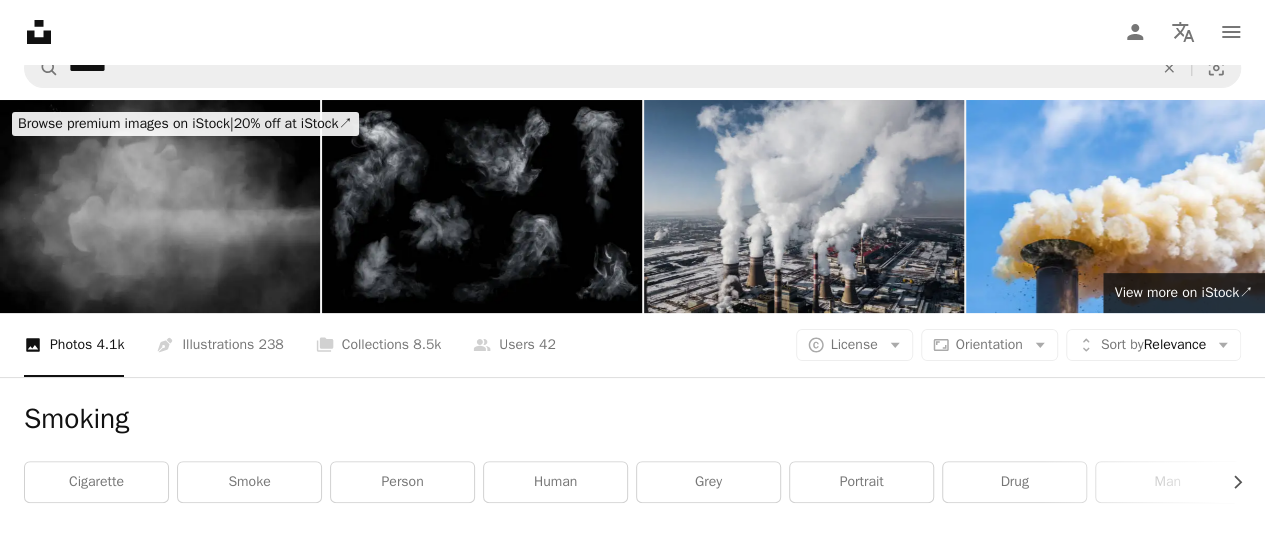 scroll, scrollTop: 0, scrollLeft: 0, axis: both 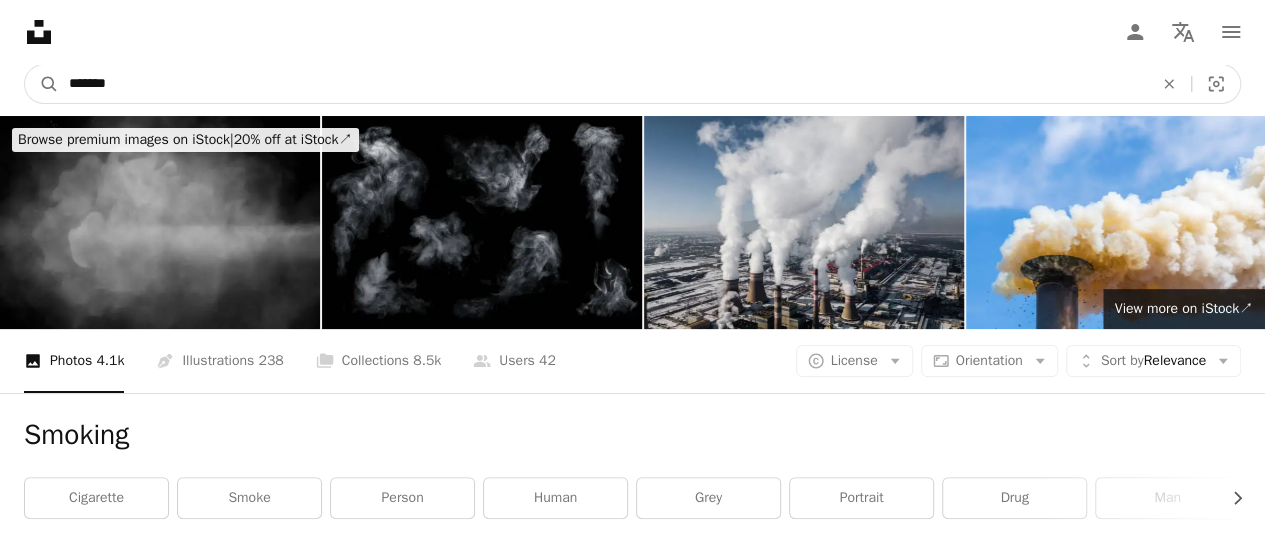 click on "*******" at bounding box center (603, 84) 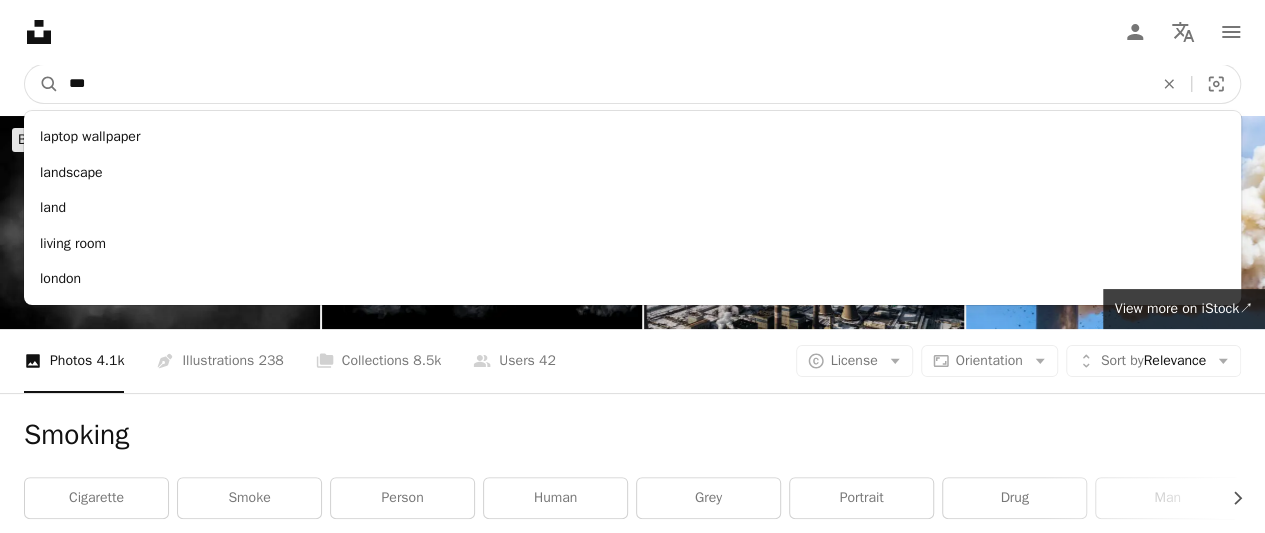 type on "****" 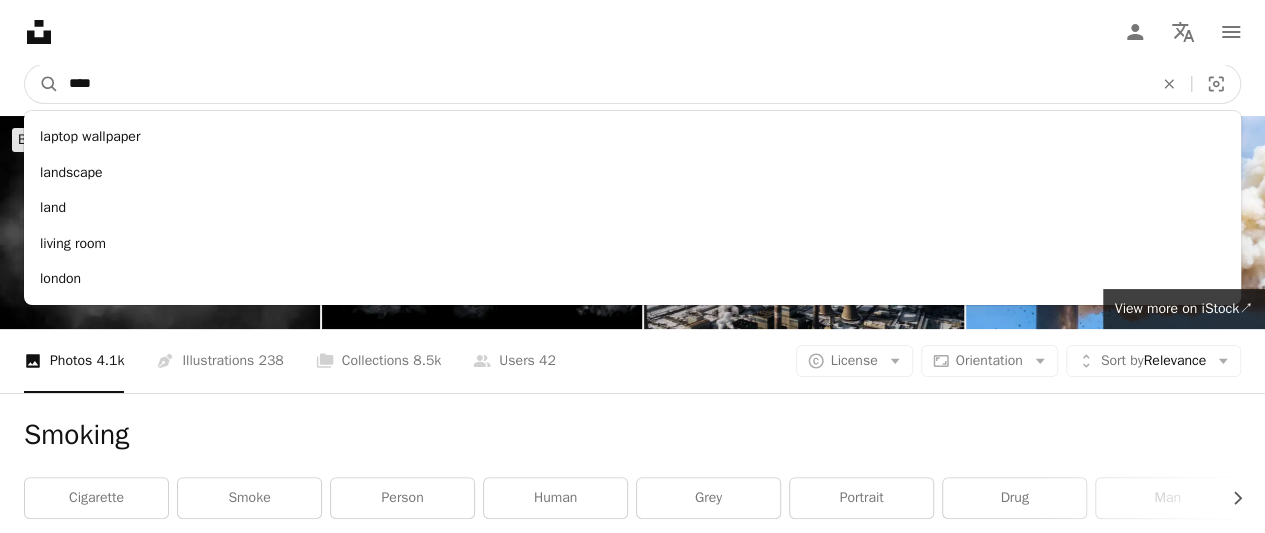 click on "A magnifying glass" at bounding box center [42, 84] 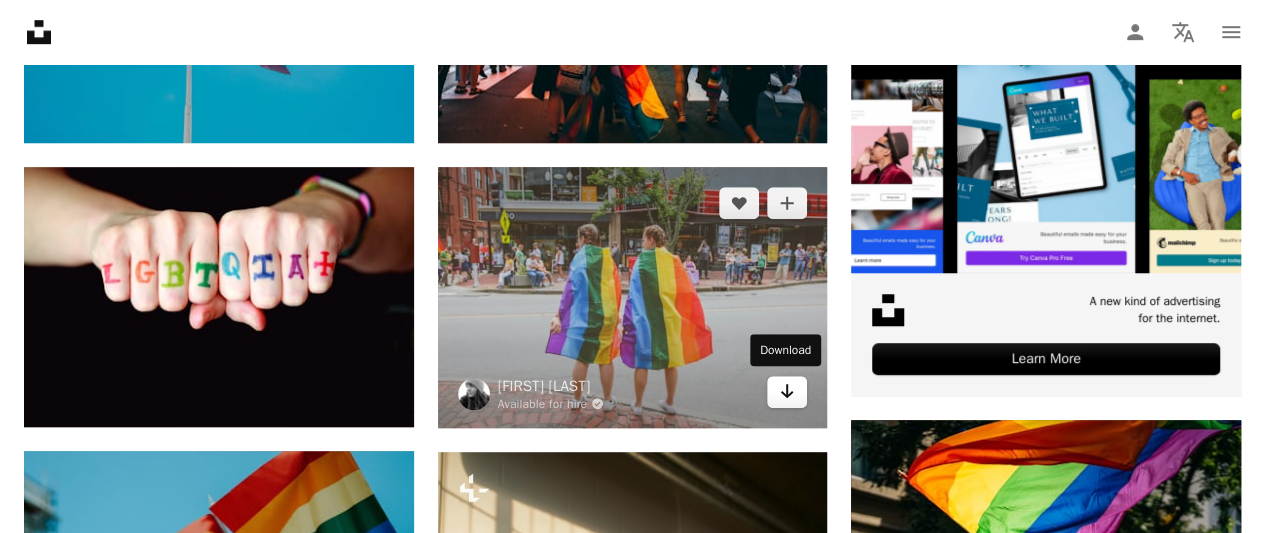 scroll, scrollTop: 700, scrollLeft: 0, axis: vertical 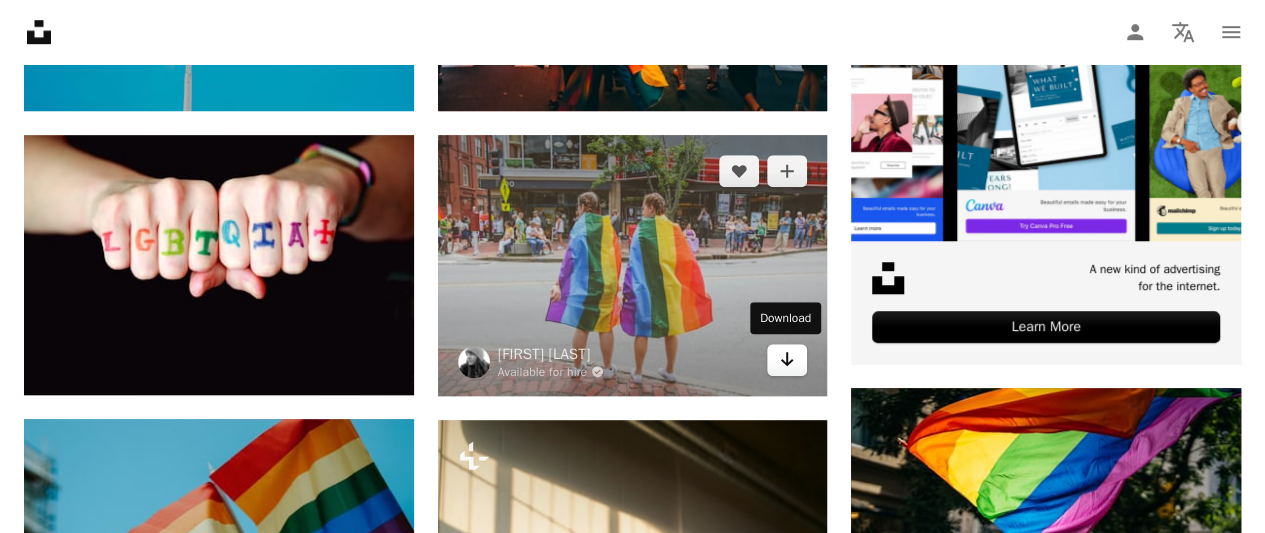 click on "Arrow pointing down" 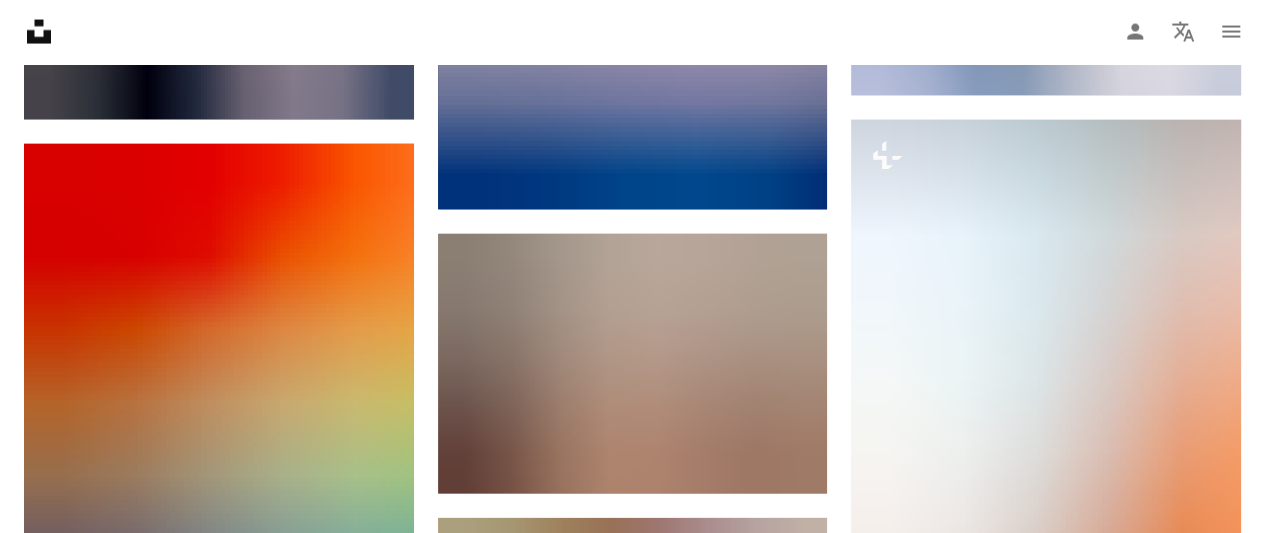 scroll, scrollTop: 2200, scrollLeft: 0, axis: vertical 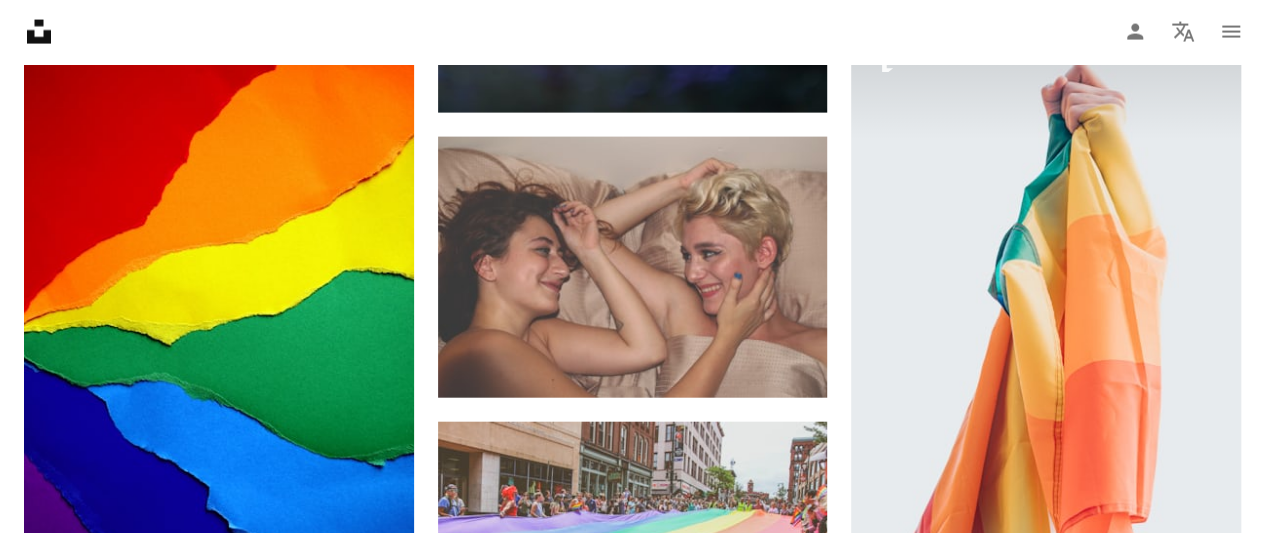 click on "[FIRST] [LAST] Available for hire A checkmark inside of a circle Arrow pointing down A heart A plus sign [FIRST] [LAST] Available for hire A checkmark inside of a circle Arrow pointing down A heart A plus sign [FIRST] [LAST] Available for hire A checkmark inside of a circle Arrow pointing down A heart A plus sign [FIRST] [LAST] Arrow pointing down A heart A plus sign [FIRST] [LAST] 🏳️‍🌈 Arrow pointing down A heart A plus sign [FIRST] [LAST] Arrow pointing down A heart A plus sign [FIRST] [LAST] Available for hire A checkmark inside of a circle Arrow pointing down A heart A plus sign [FIRST] [LAST] Available for hire A checkmark inside of a circle Arrow pointing down Plus sign for Unsplash+ A heart A plus sign [FIRST] [LAST] For Unsplash+ A lock Download A heart A plus sign [FIRST] [LAST] Arrow pointing down A heart A plus sign" at bounding box center [632, -163] 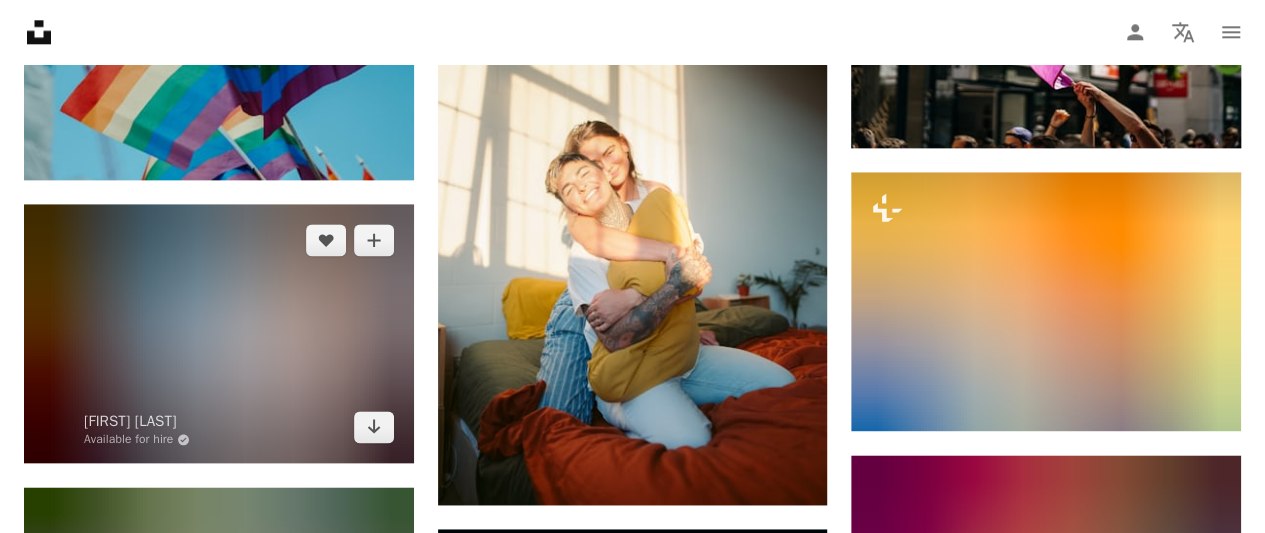 scroll, scrollTop: 1000, scrollLeft: 0, axis: vertical 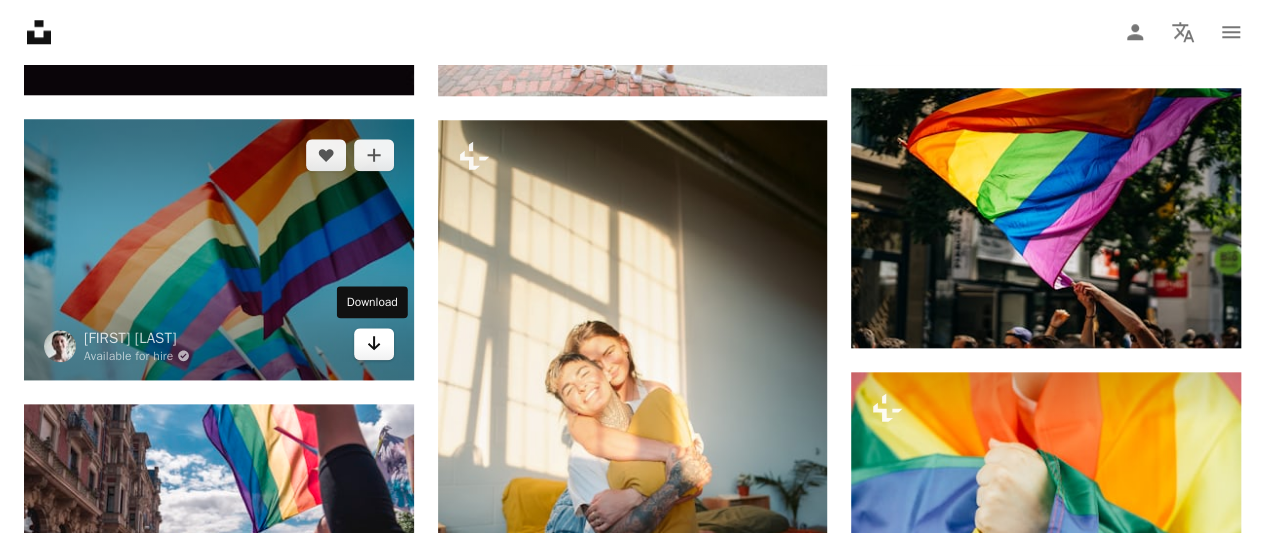 click on "Arrow pointing down" 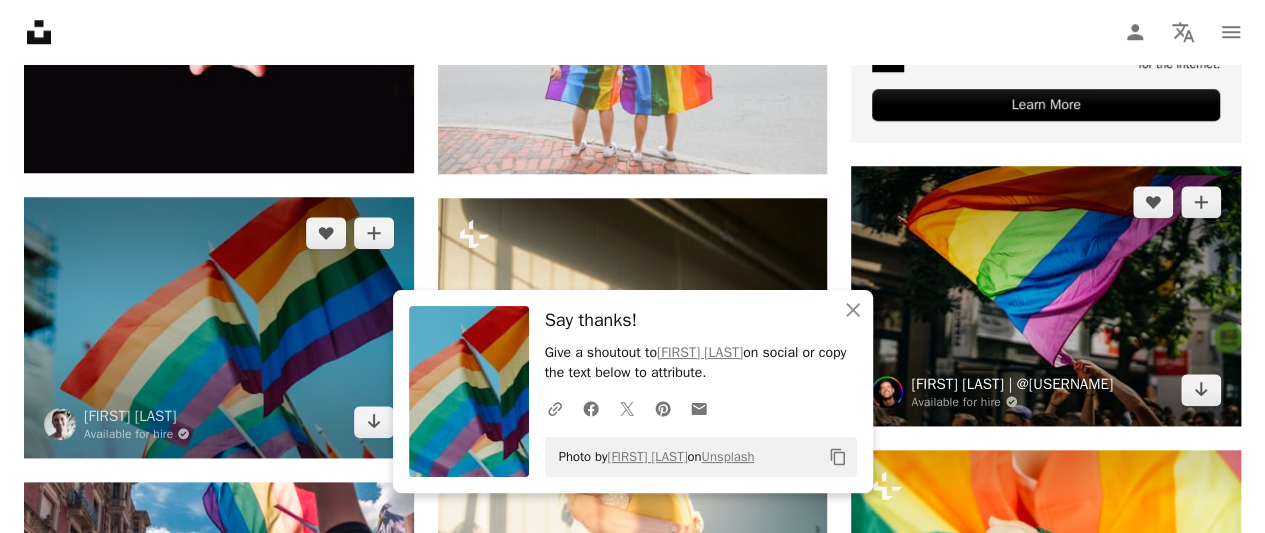 scroll, scrollTop: 800, scrollLeft: 0, axis: vertical 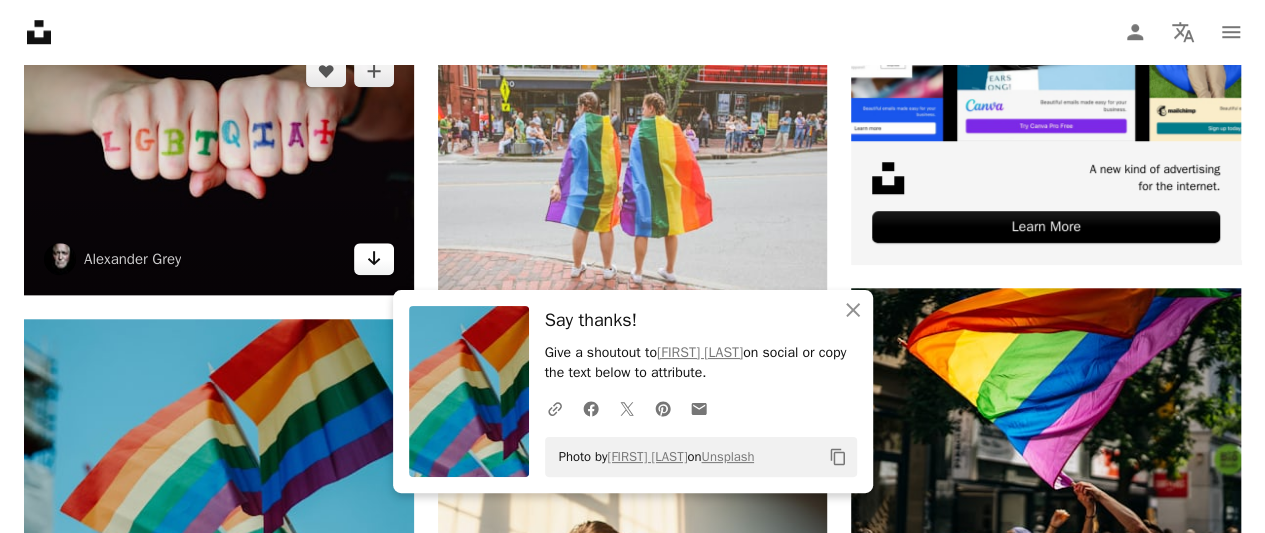 click on "Arrow pointing down" at bounding box center (374, 259) 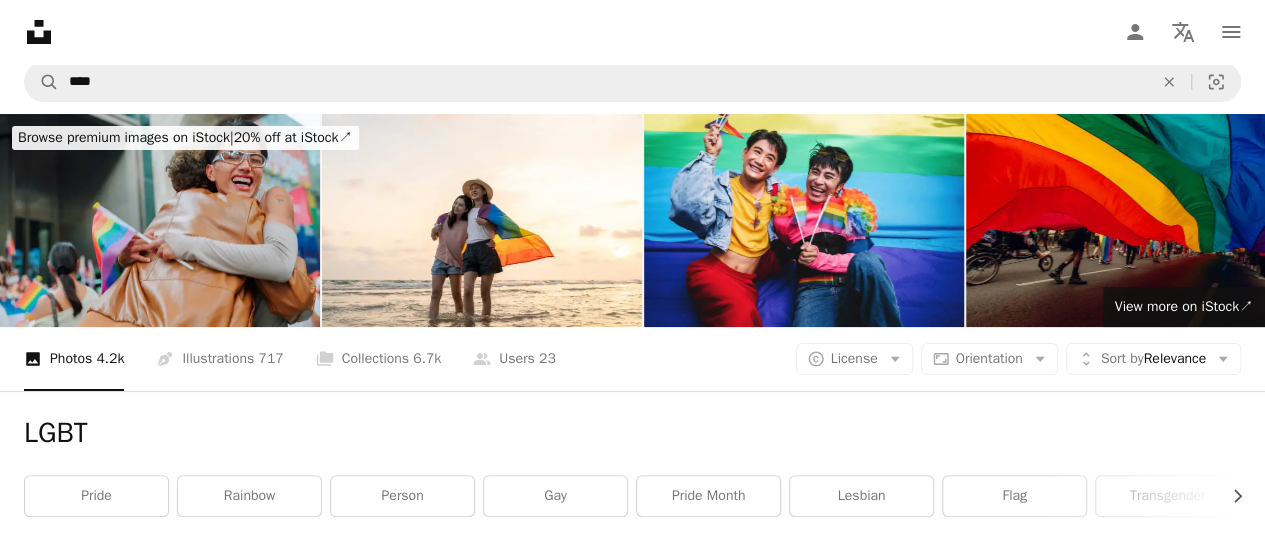 scroll, scrollTop: 0, scrollLeft: 0, axis: both 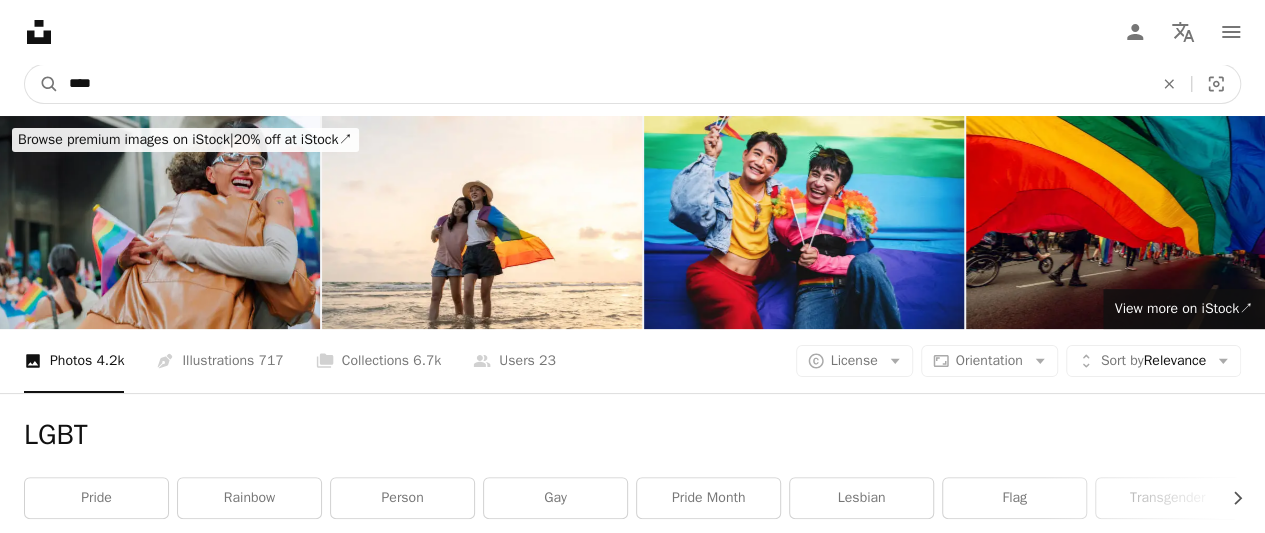 click on "****" at bounding box center (603, 84) 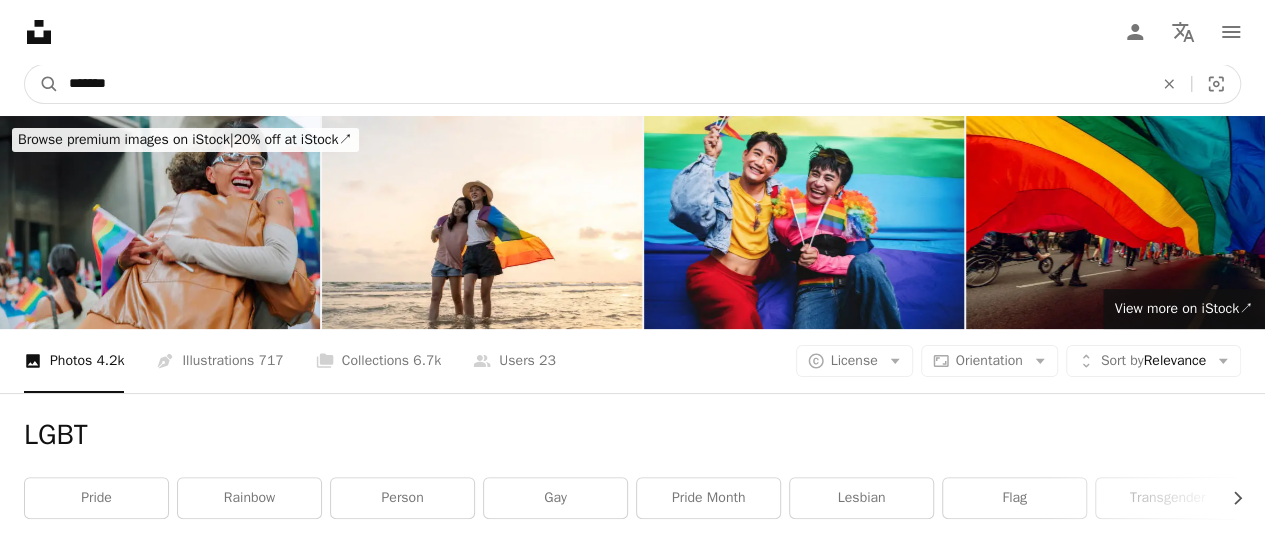 type on "*******" 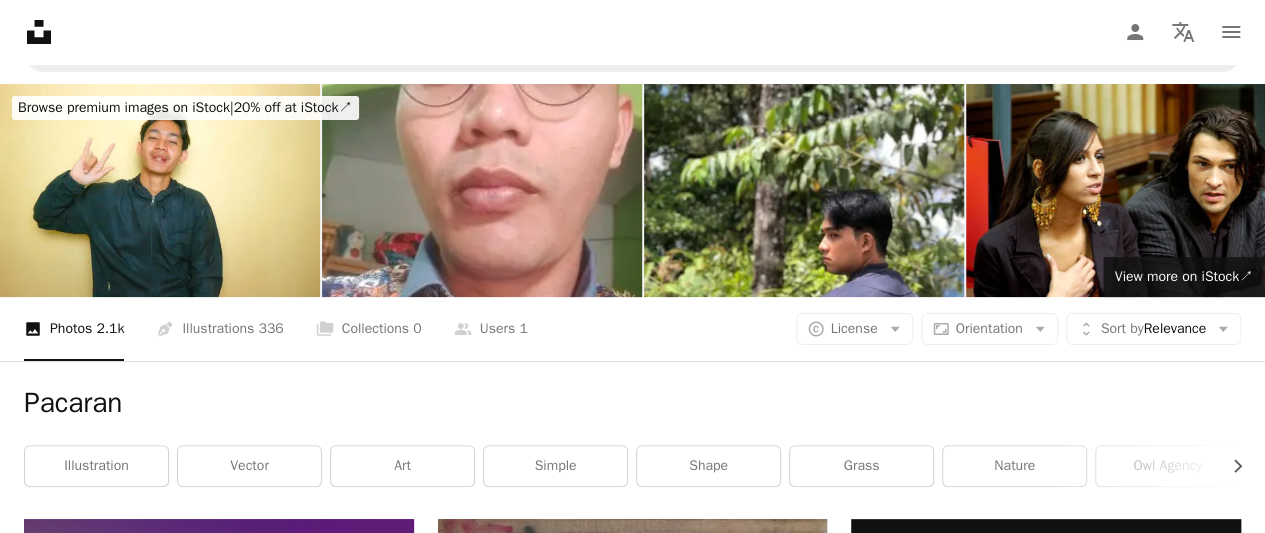 scroll, scrollTop: 0, scrollLeft: 0, axis: both 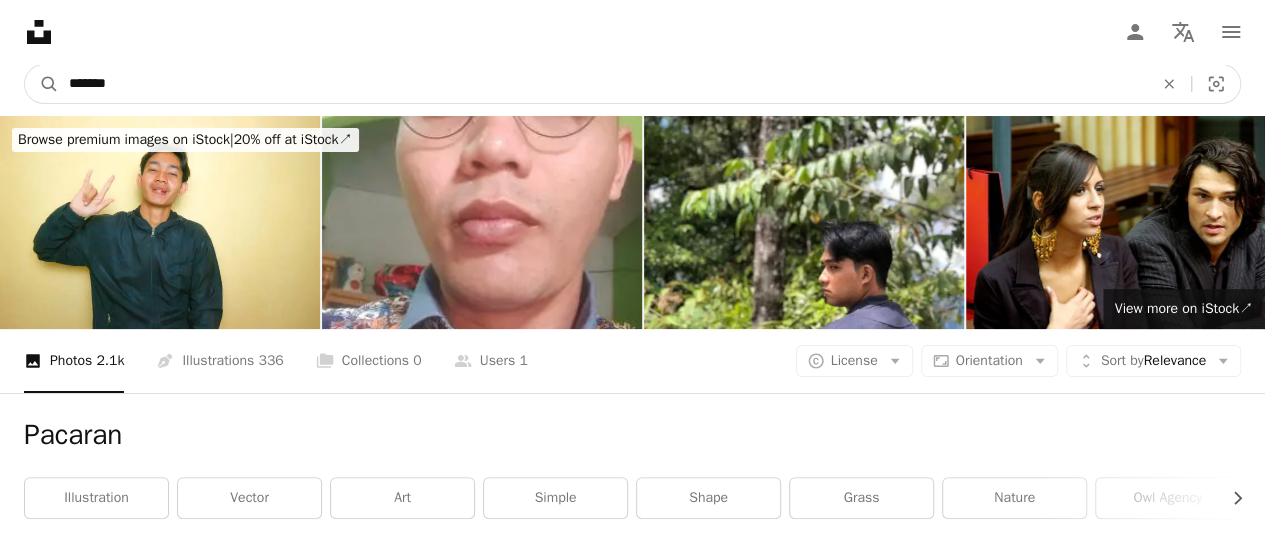drag, startPoint x: 211, startPoint y: 95, endPoint x: 0, endPoint y: 69, distance: 212.59586 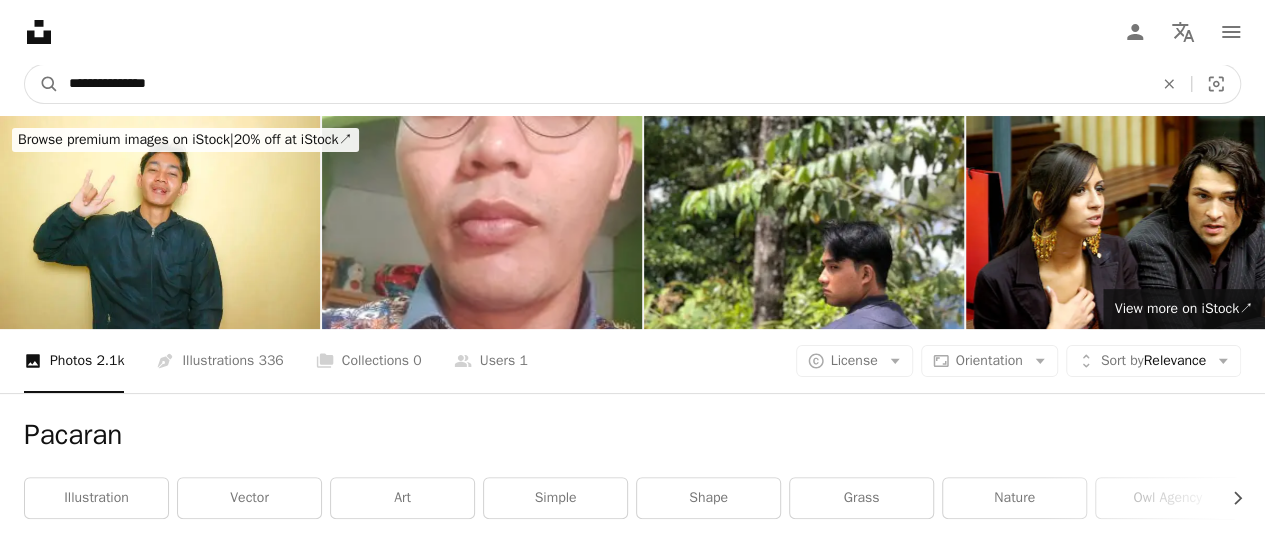 type on "**********" 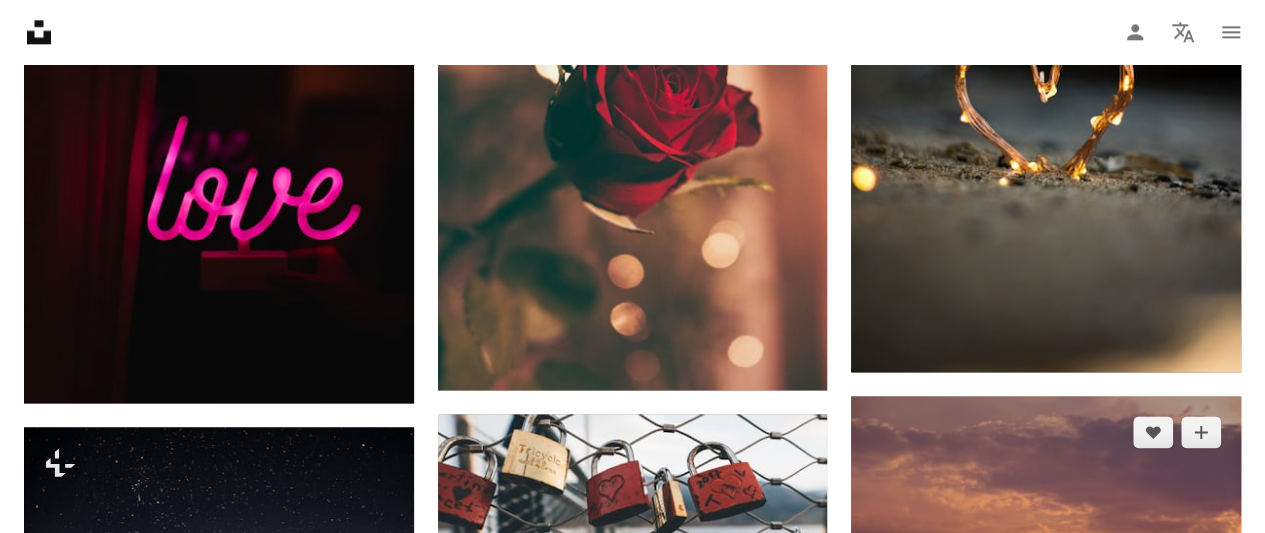 scroll, scrollTop: 1200, scrollLeft: 0, axis: vertical 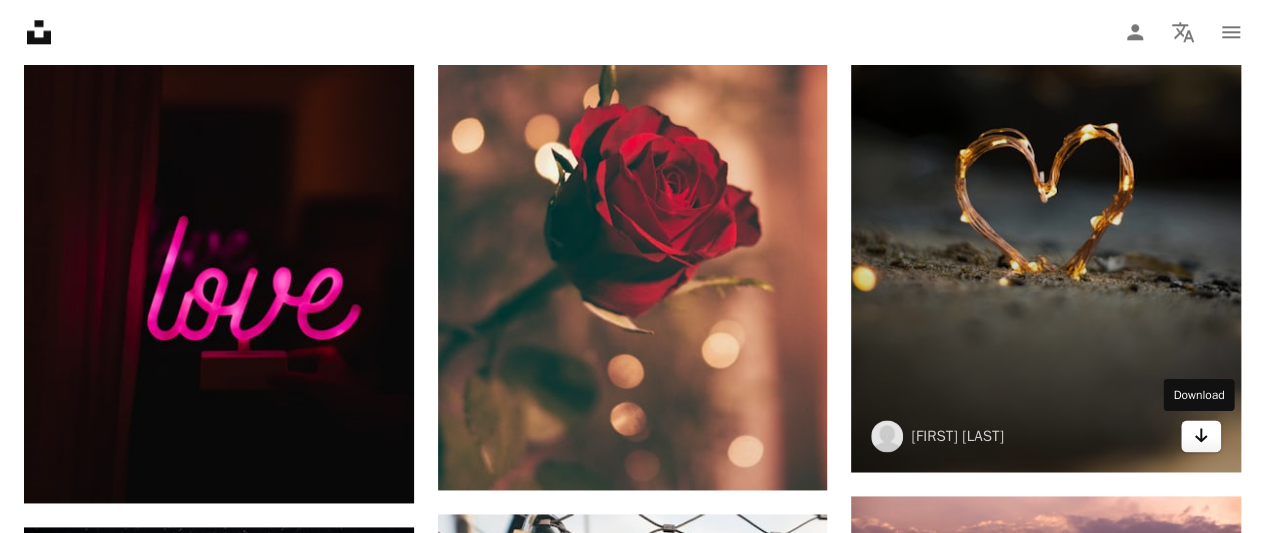 click on "Arrow pointing down" 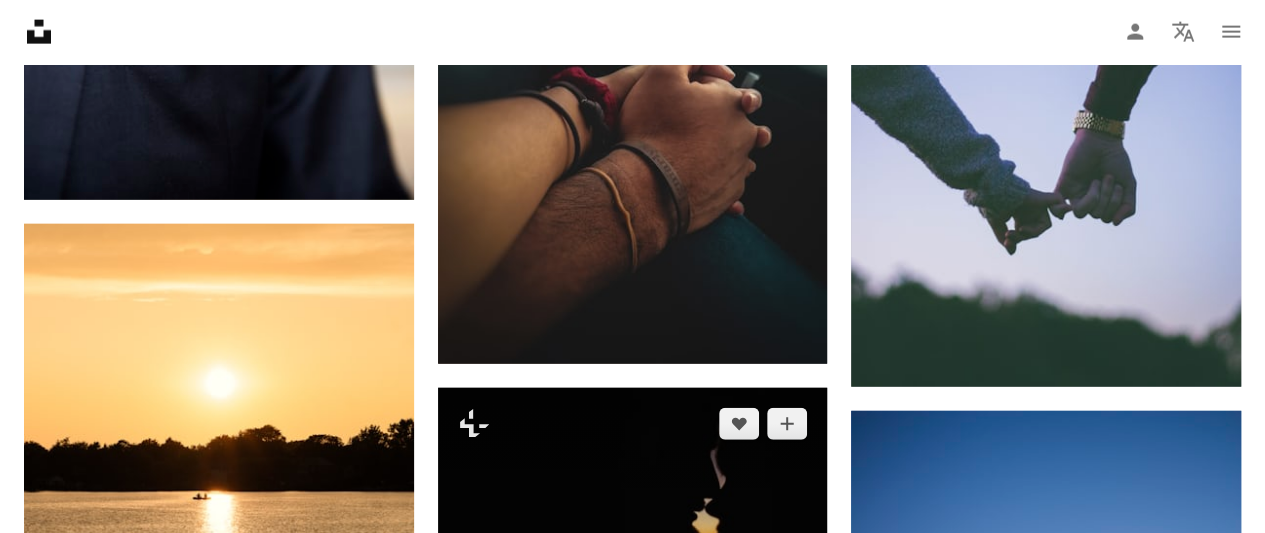 scroll, scrollTop: 2400, scrollLeft: 0, axis: vertical 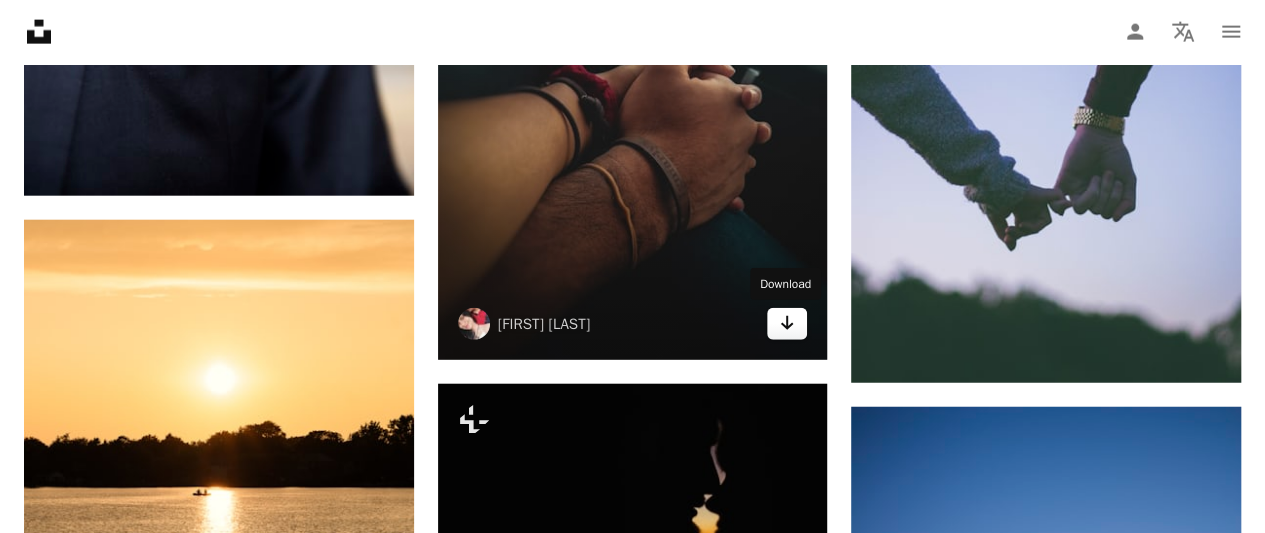 click on "Arrow pointing down" 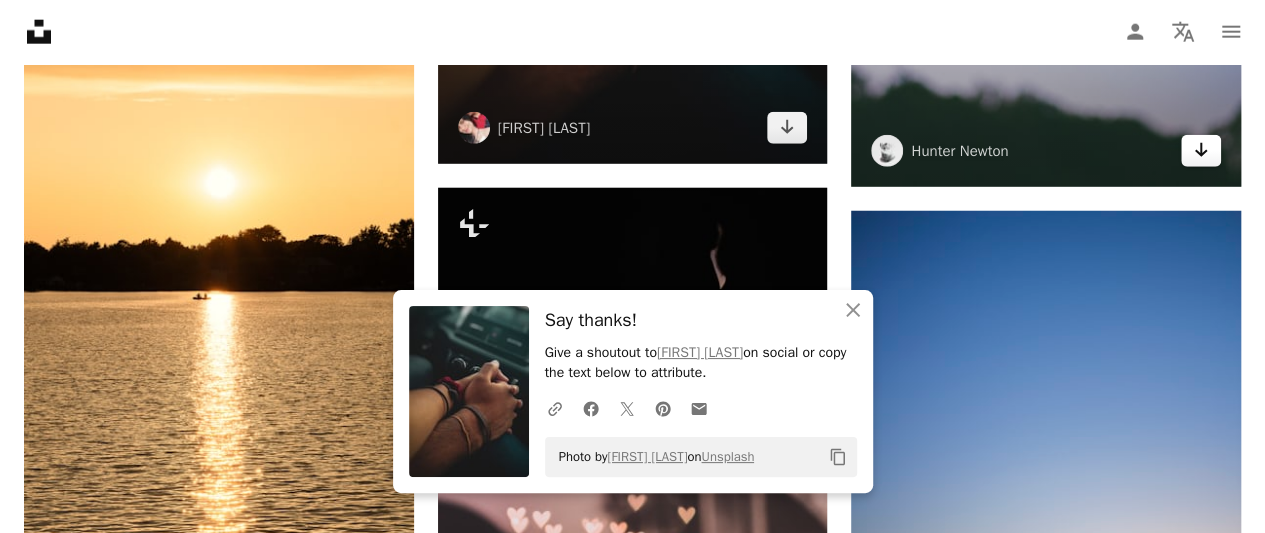 scroll, scrollTop: 2500, scrollLeft: 0, axis: vertical 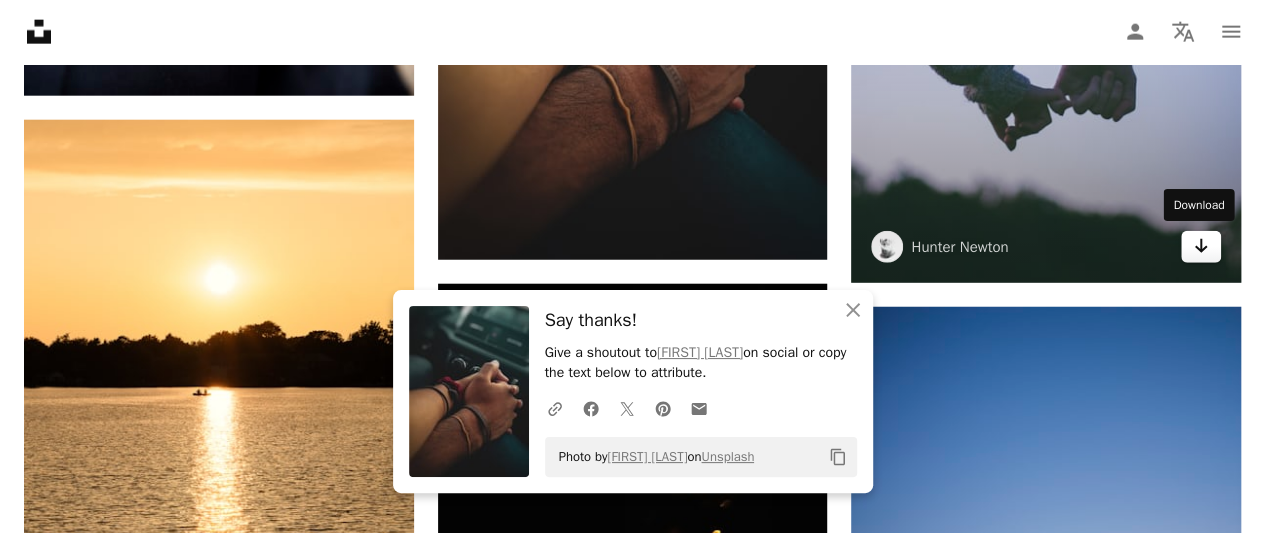 click on "Arrow pointing down" 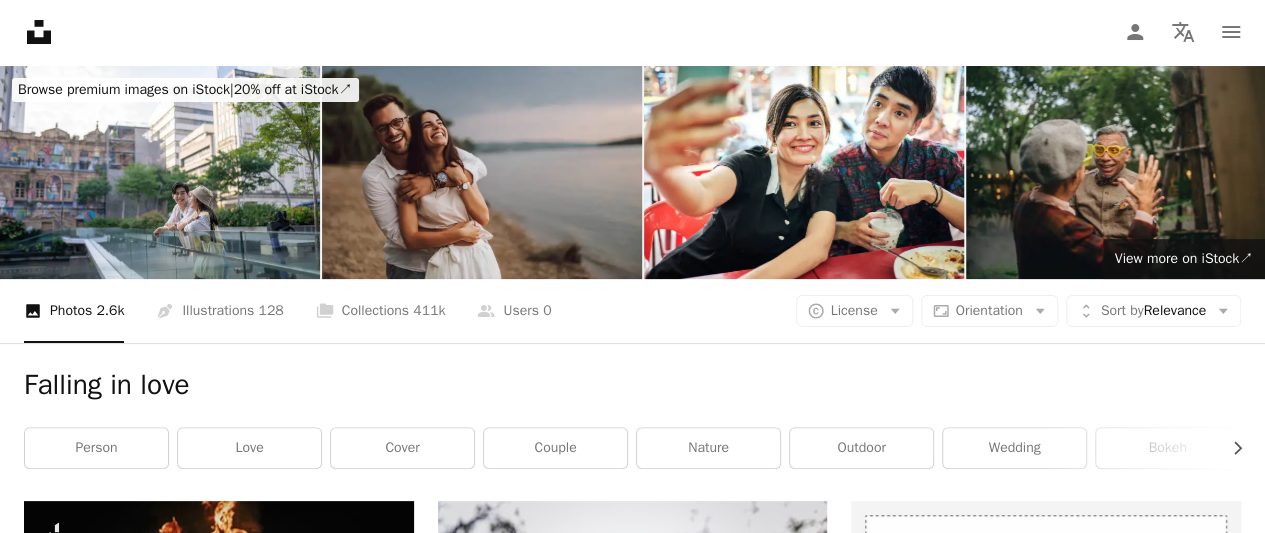 scroll, scrollTop: 0, scrollLeft: 0, axis: both 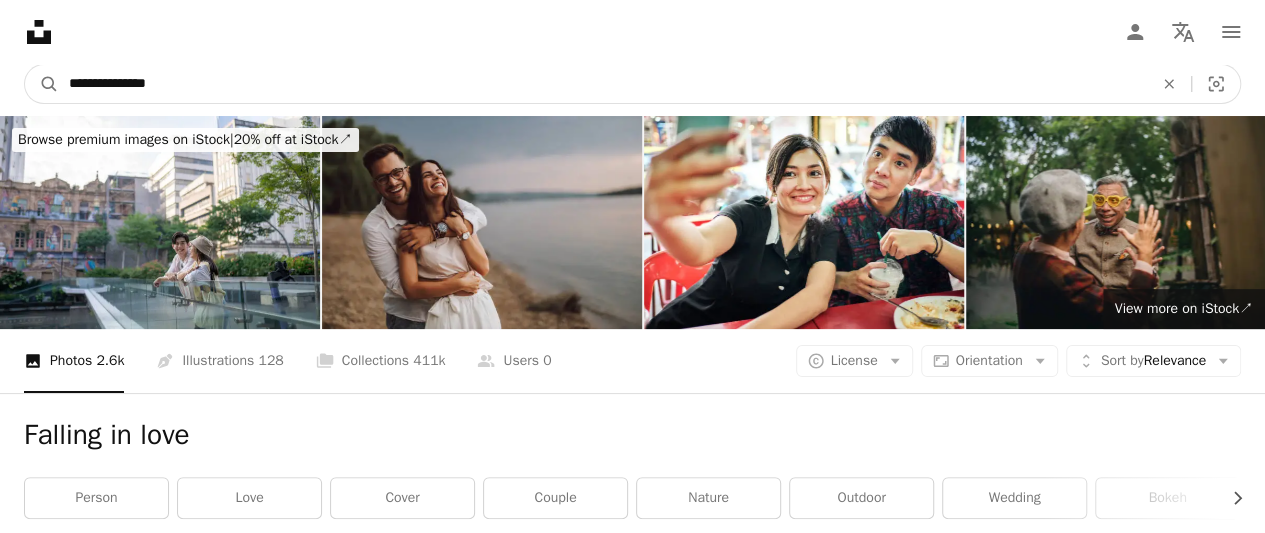 drag, startPoint x: 343, startPoint y: 92, endPoint x: 0, endPoint y: 83, distance: 343.11804 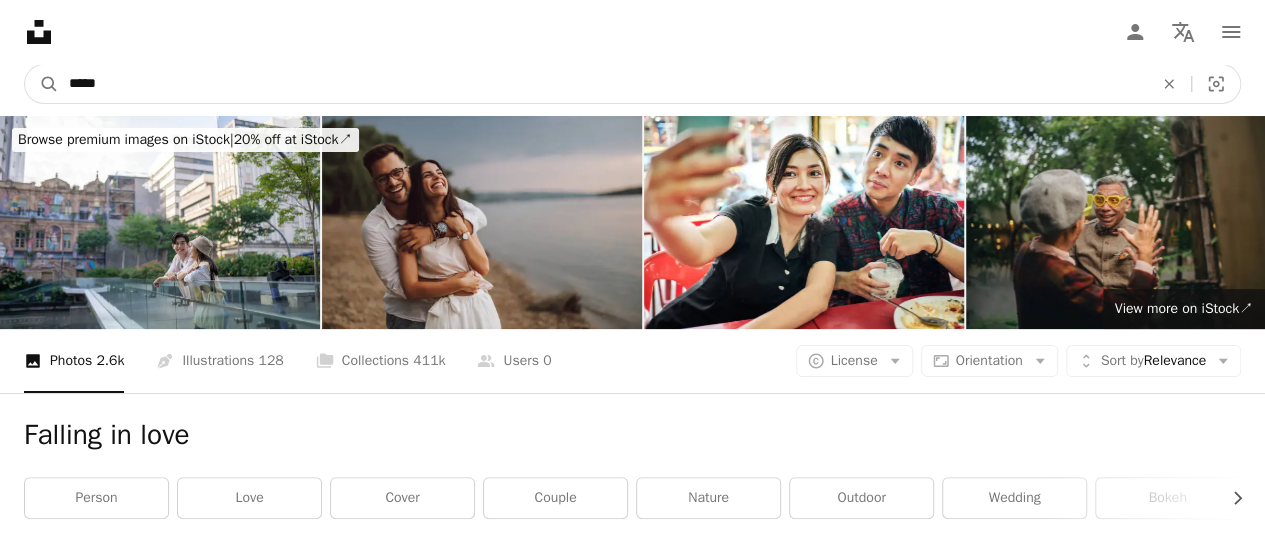 type on "*****" 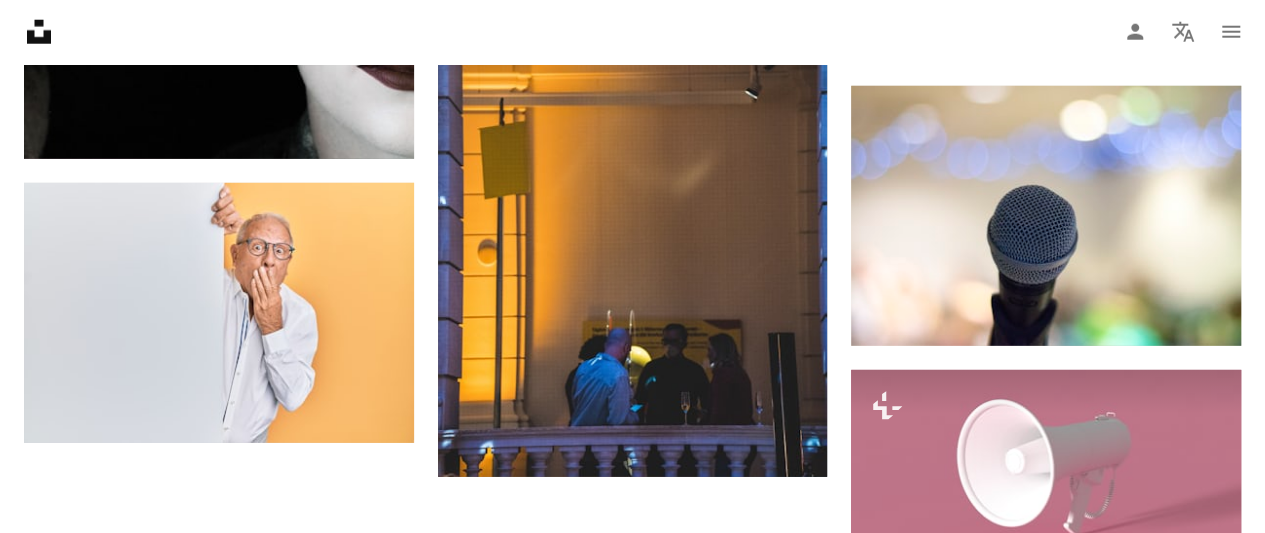scroll, scrollTop: 2700, scrollLeft: 0, axis: vertical 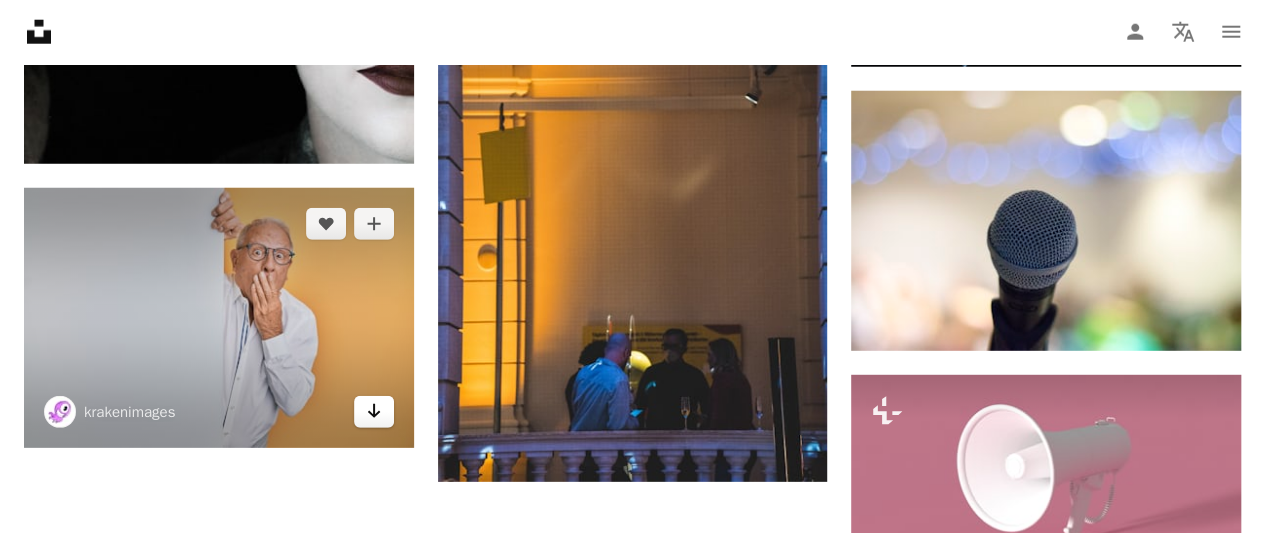 click on "Arrow pointing down" 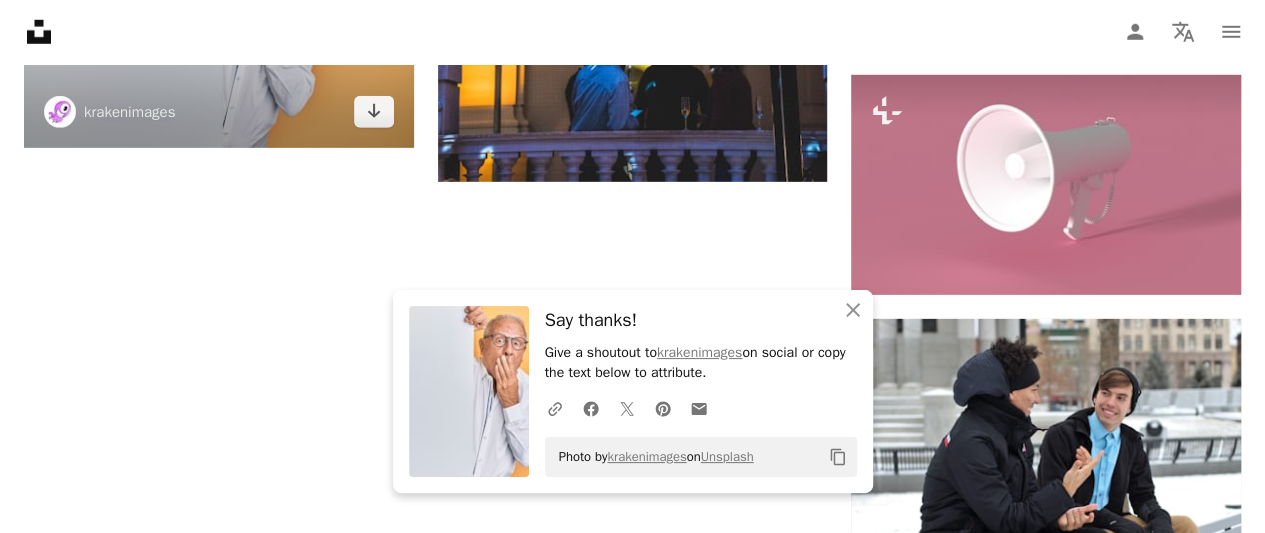 scroll, scrollTop: 3300, scrollLeft: 0, axis: vertical 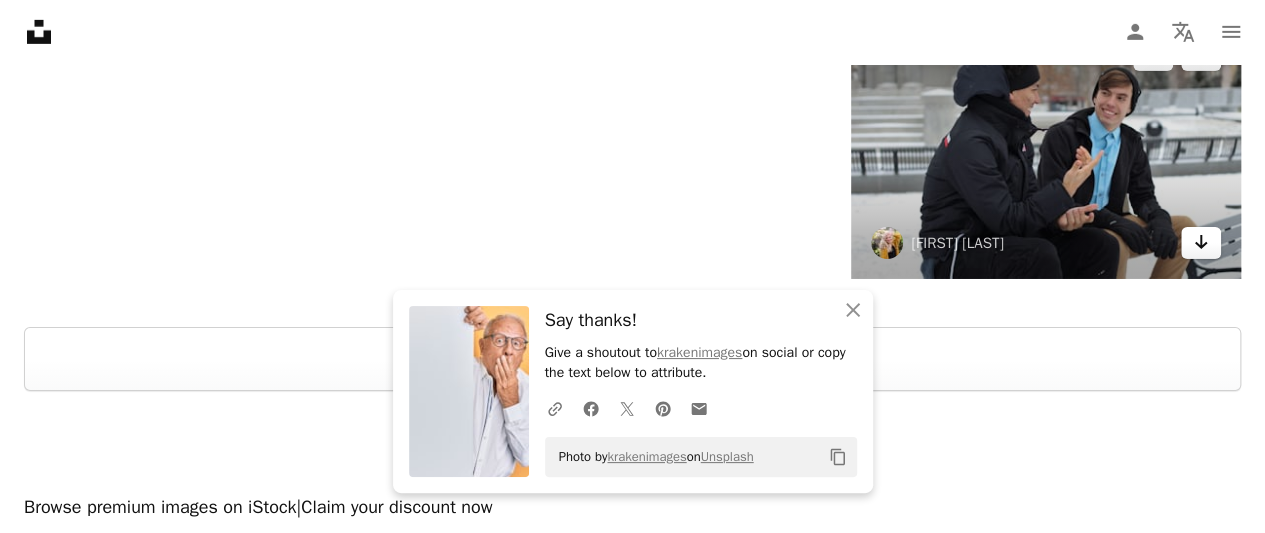 click on "Arrow pointing down" 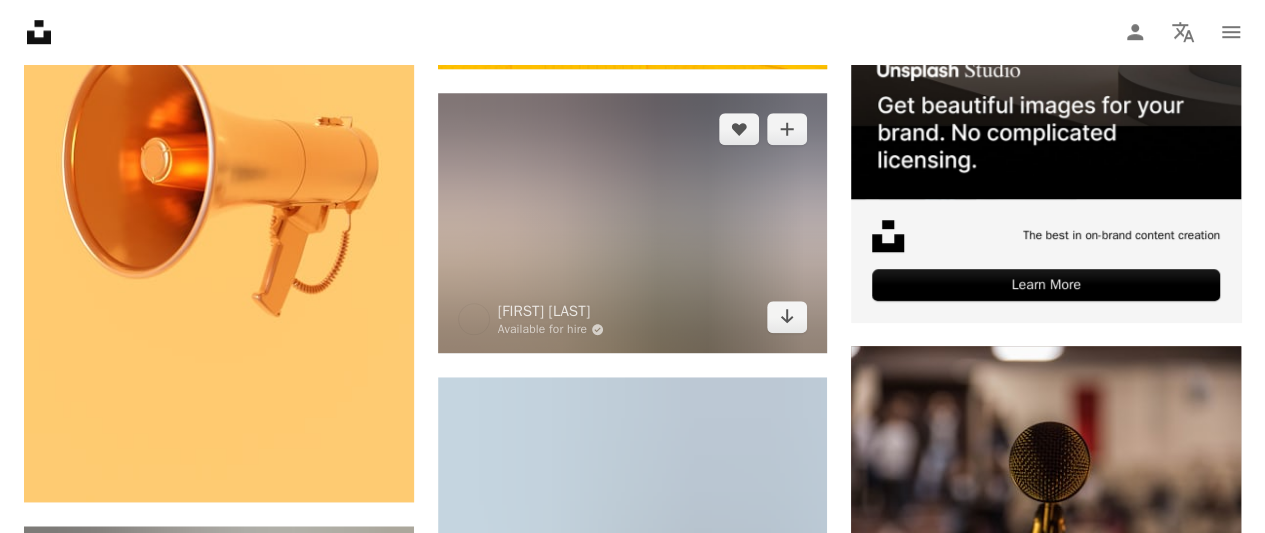 scroll, scrollTop: 700, scrollLeft: 0, axis: vertical 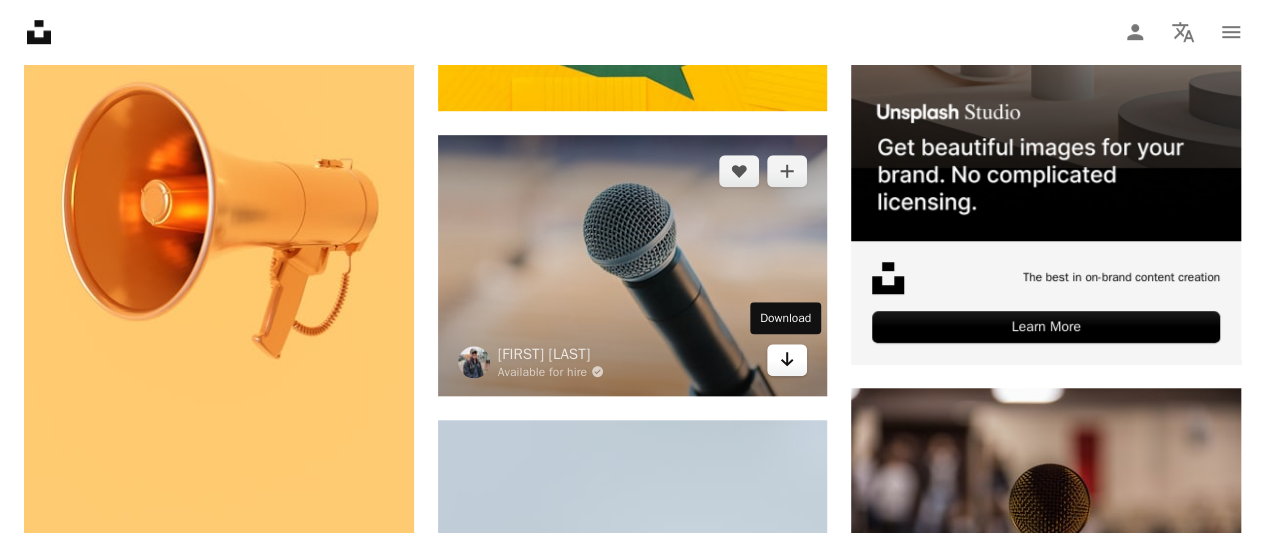 click on "Arrow pointing down" at bounding box center (787, 360) 